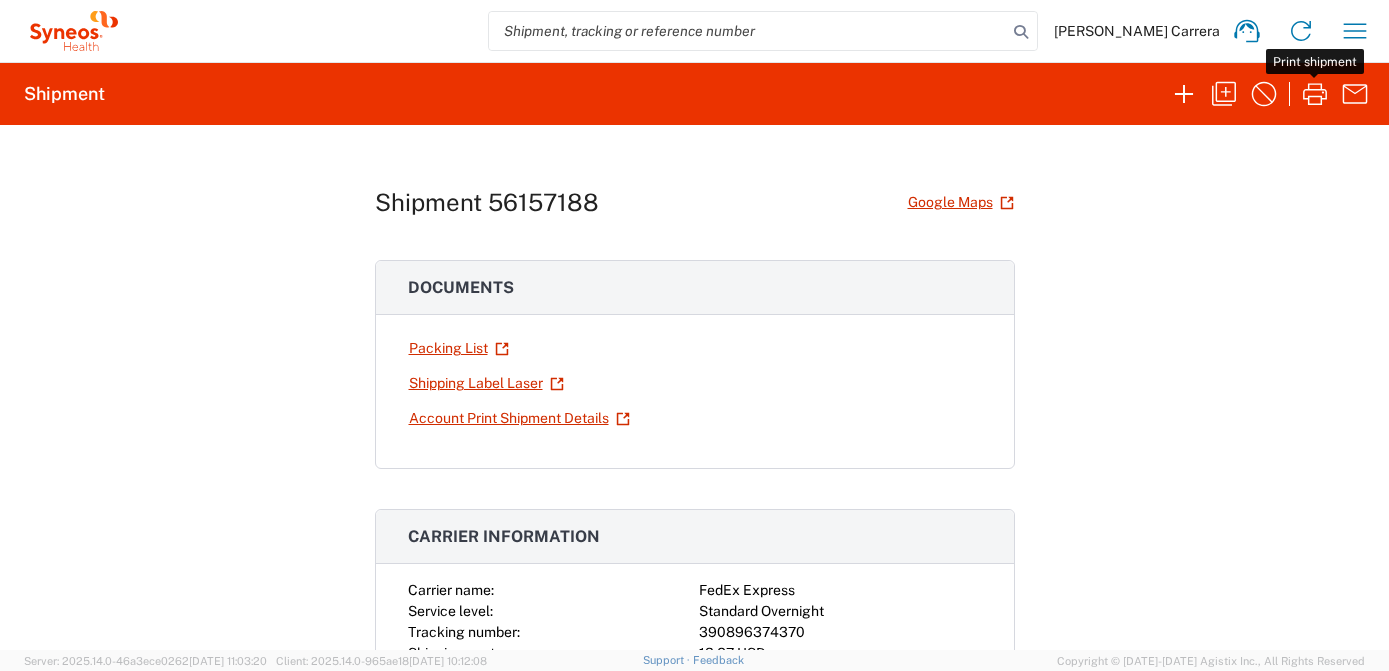 scroll, scrollTop: 0, scrollLeft: 0, axis: both 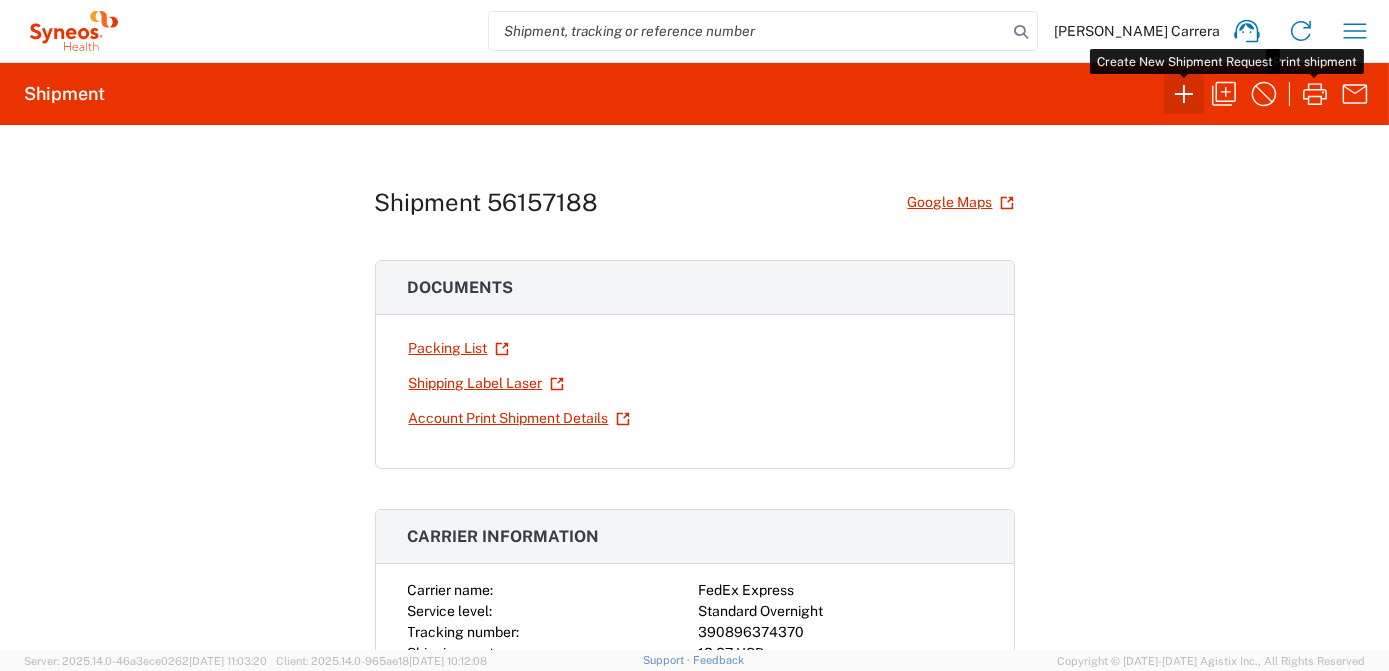 click 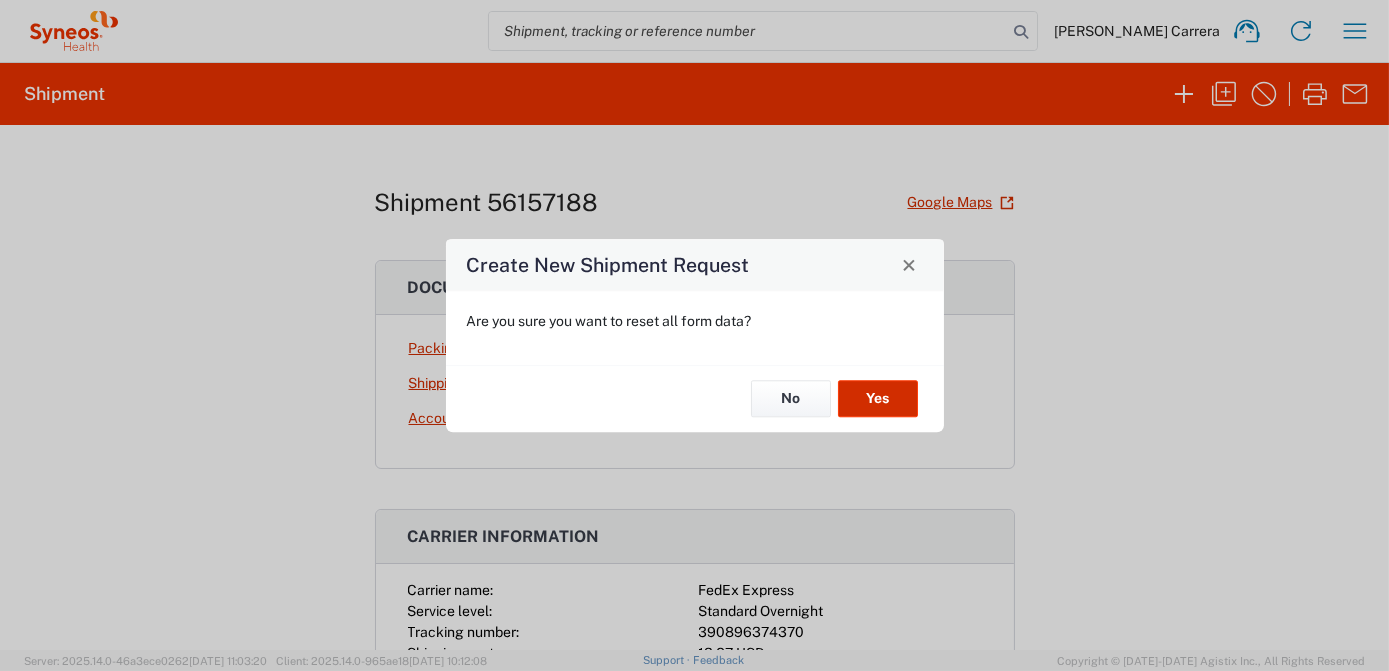 click on "Yes" 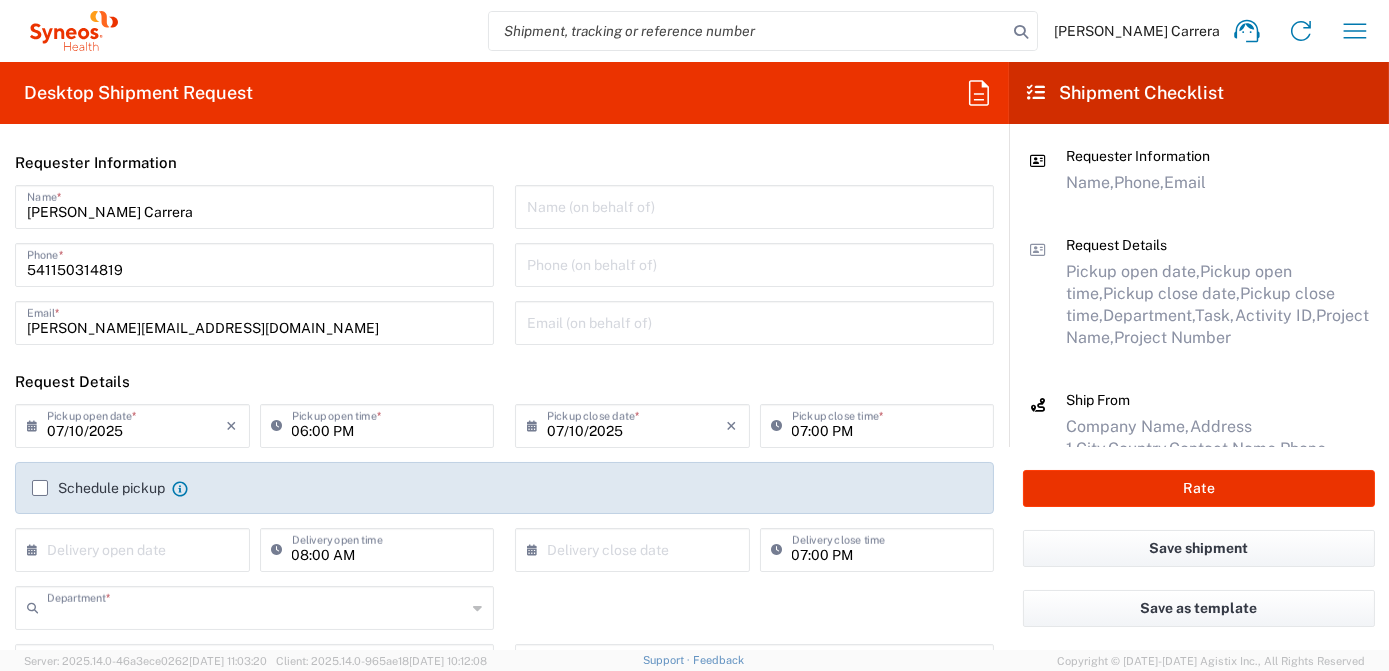 type on "3190" 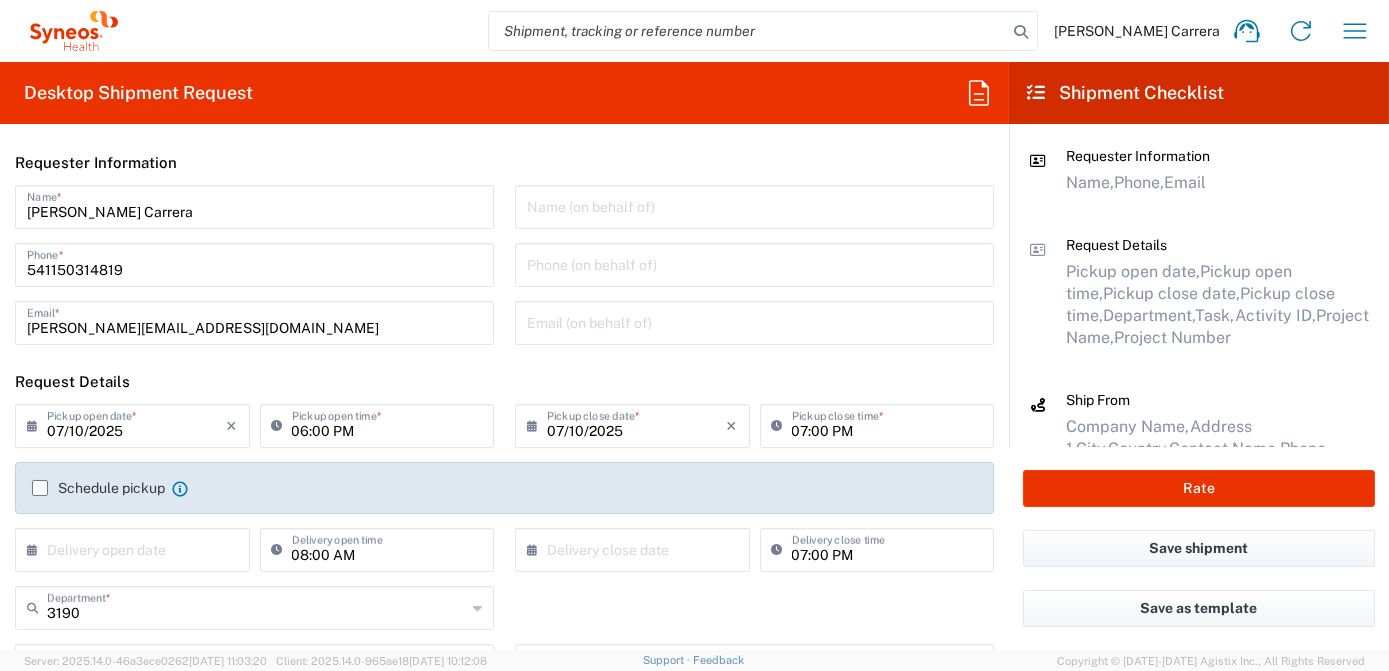type on "[GEOGRAPHIC_DATA]" 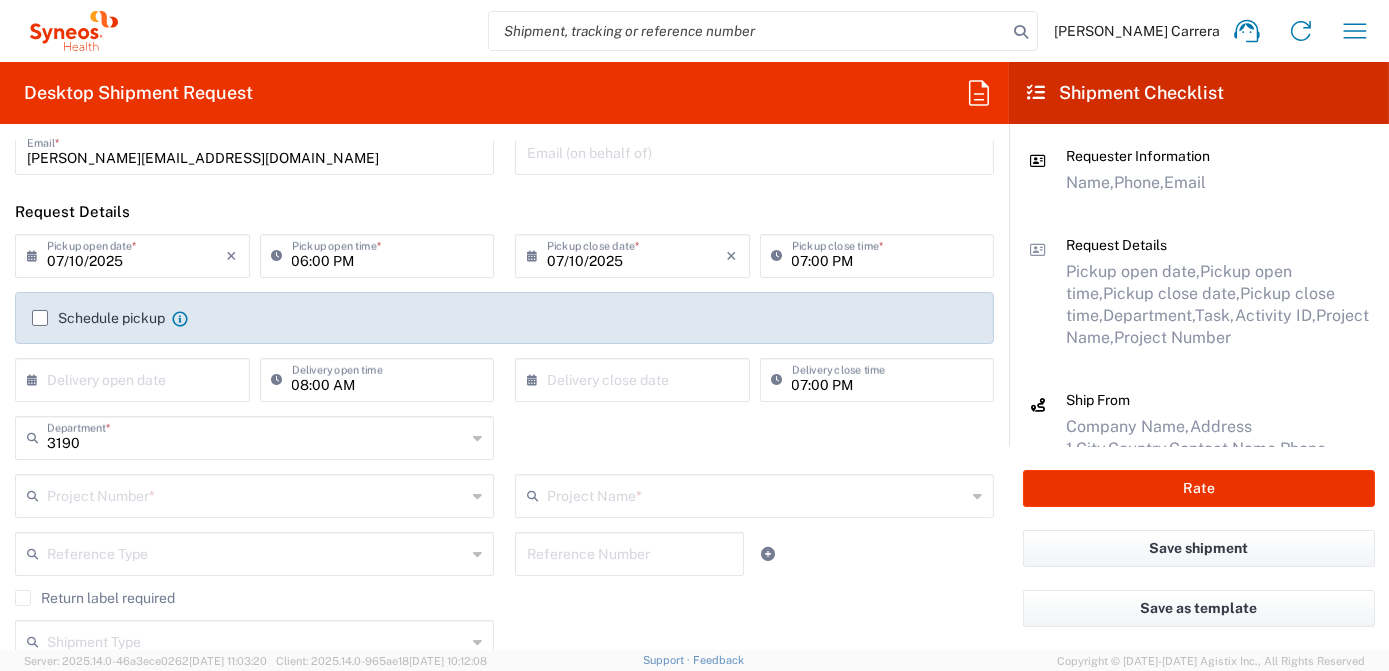 scroll, scrollTop: 181, scrollLeft: 0, axis: vertical 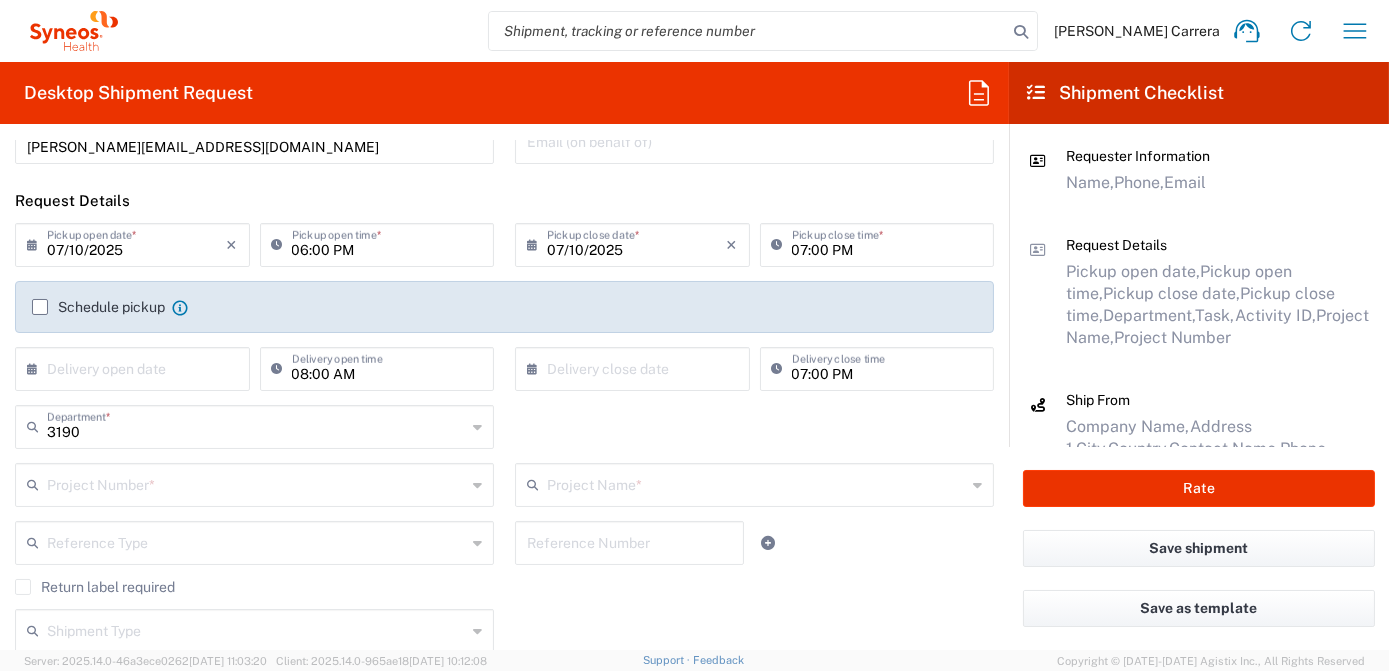 click at bounding box center [256, 483] 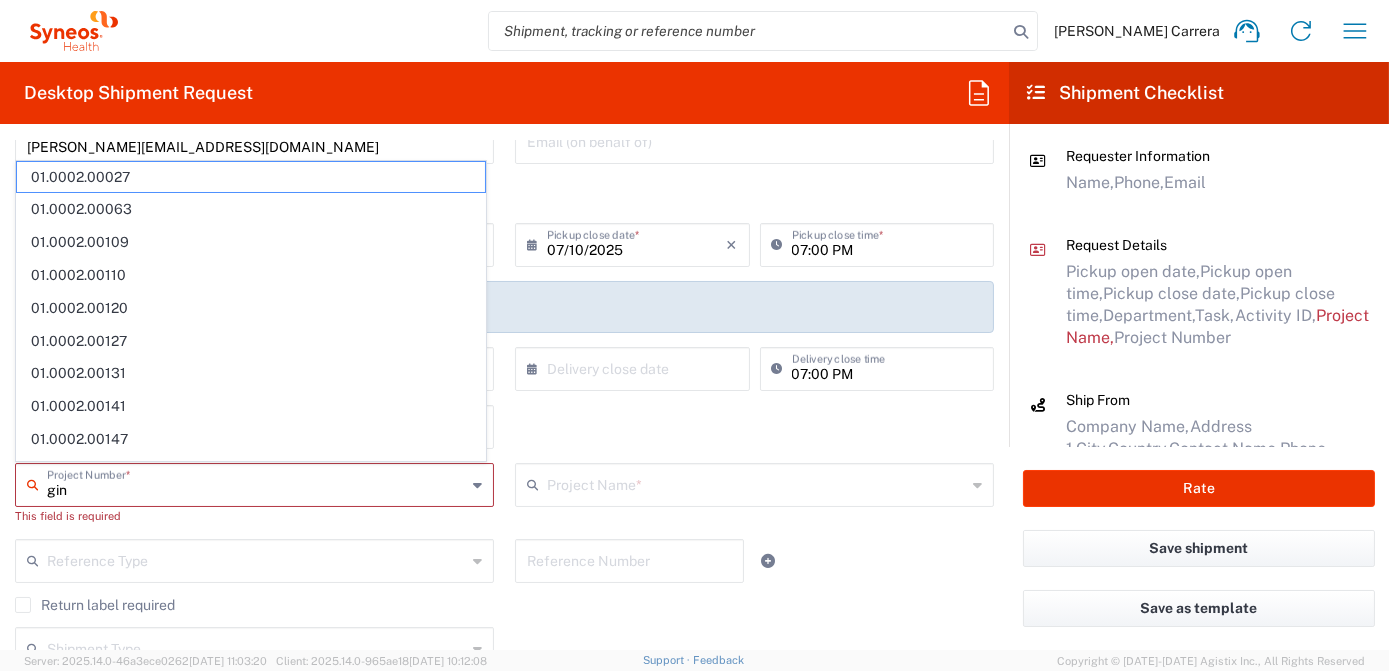 type on "[PERSON_NAME]" 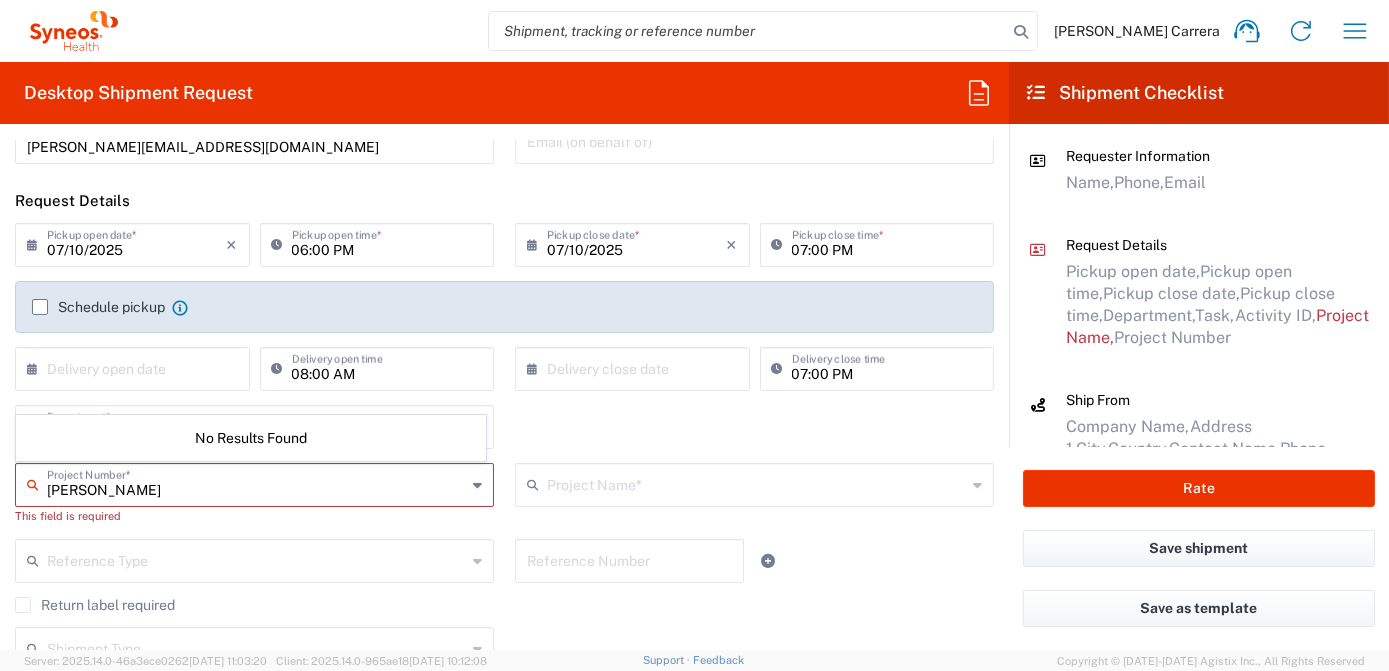 drag, startPoint x: 108, startPoint y: 489, endPoint x: -4, endPoint y: 492, distance: 112.04017 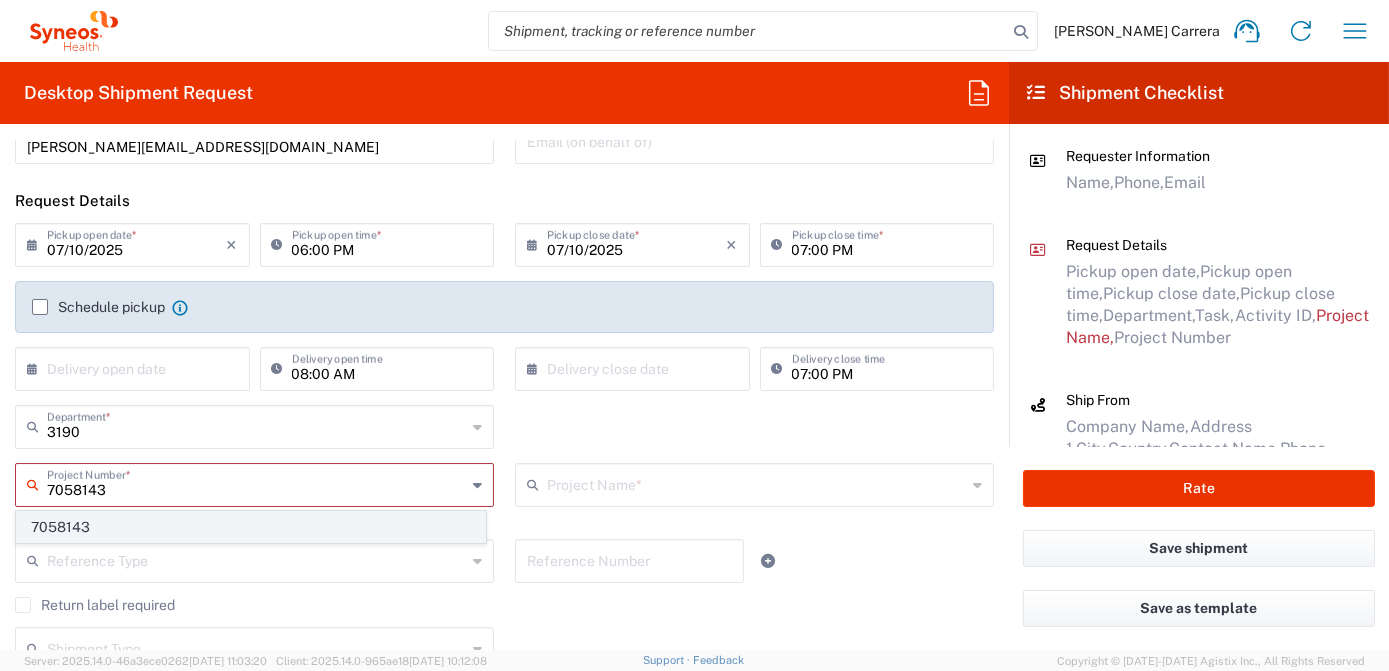 type on "7058143" 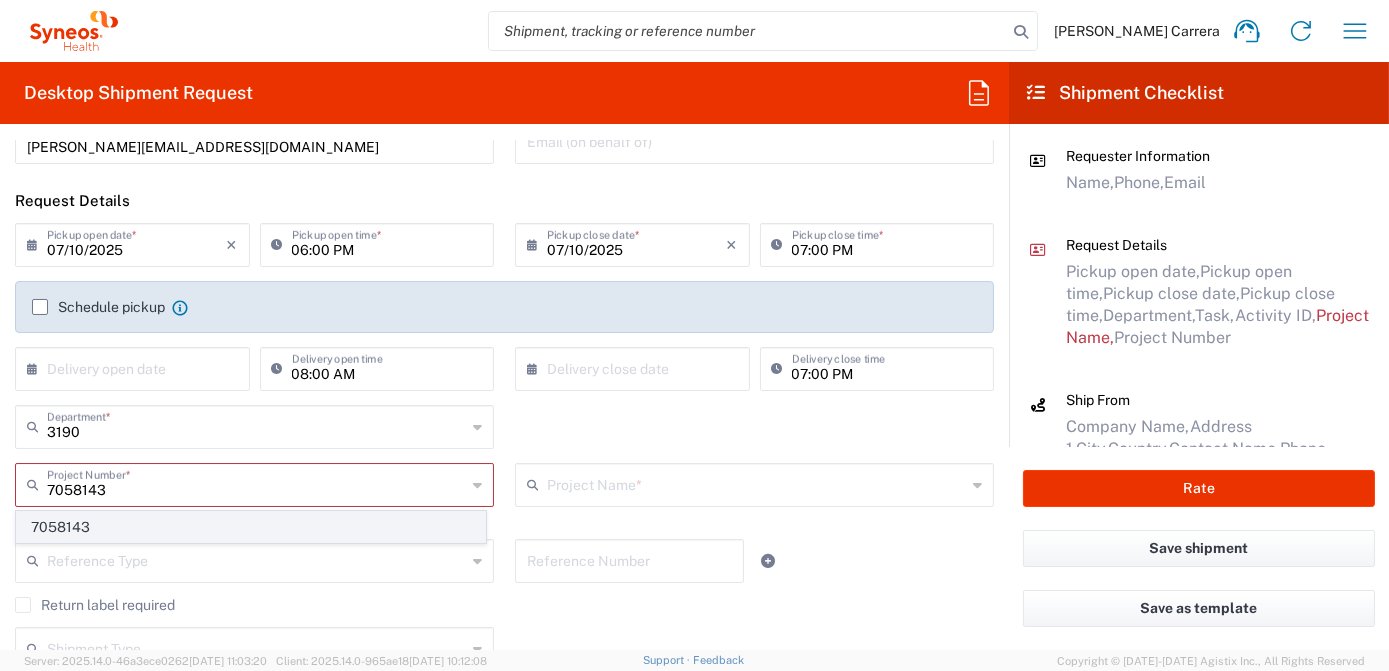 click on "7058143" 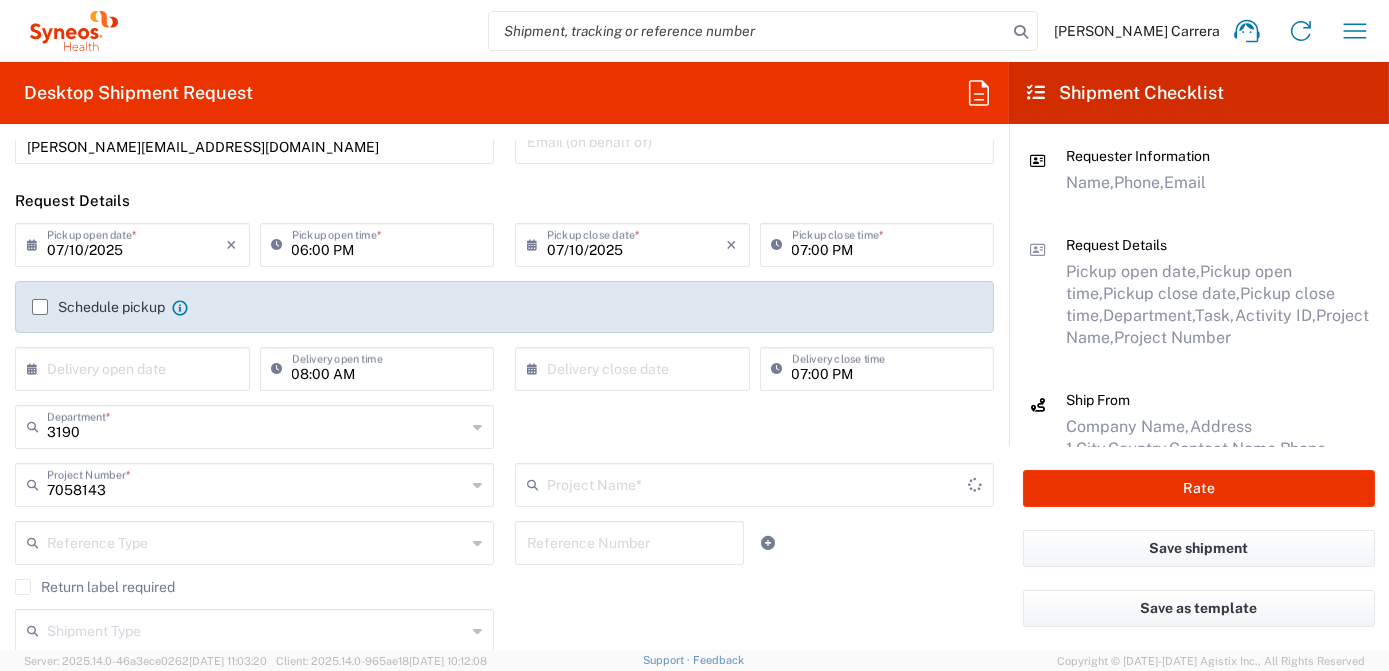 click at bounding box center [757, 483] 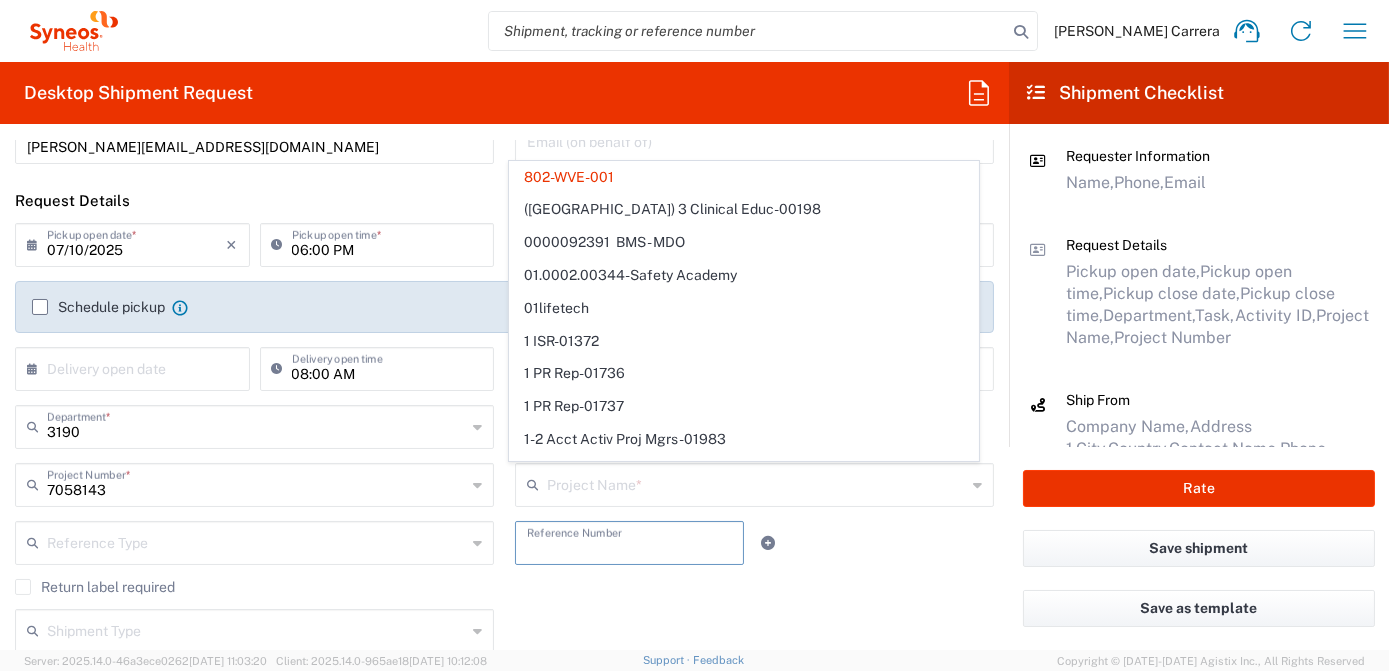 click at bounding box center (629, 541) 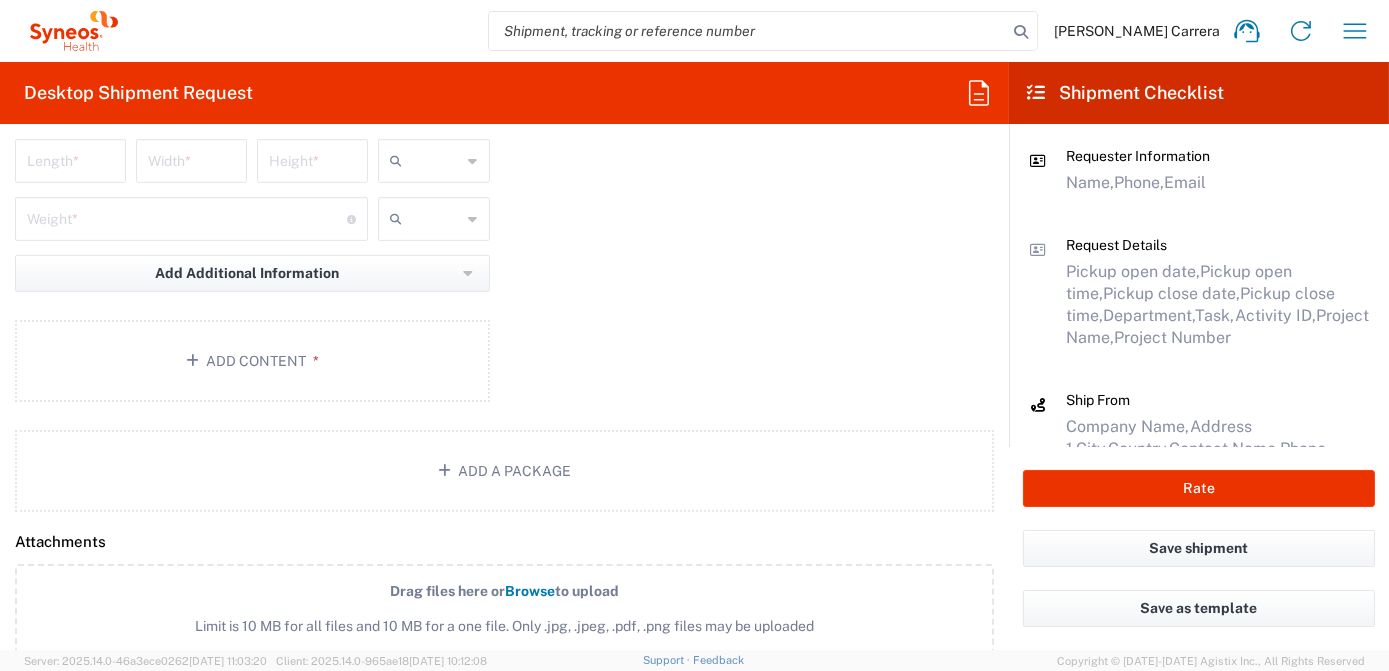 scroll, scrollTop: 2363, scrollLeft: 0, axis: vertical 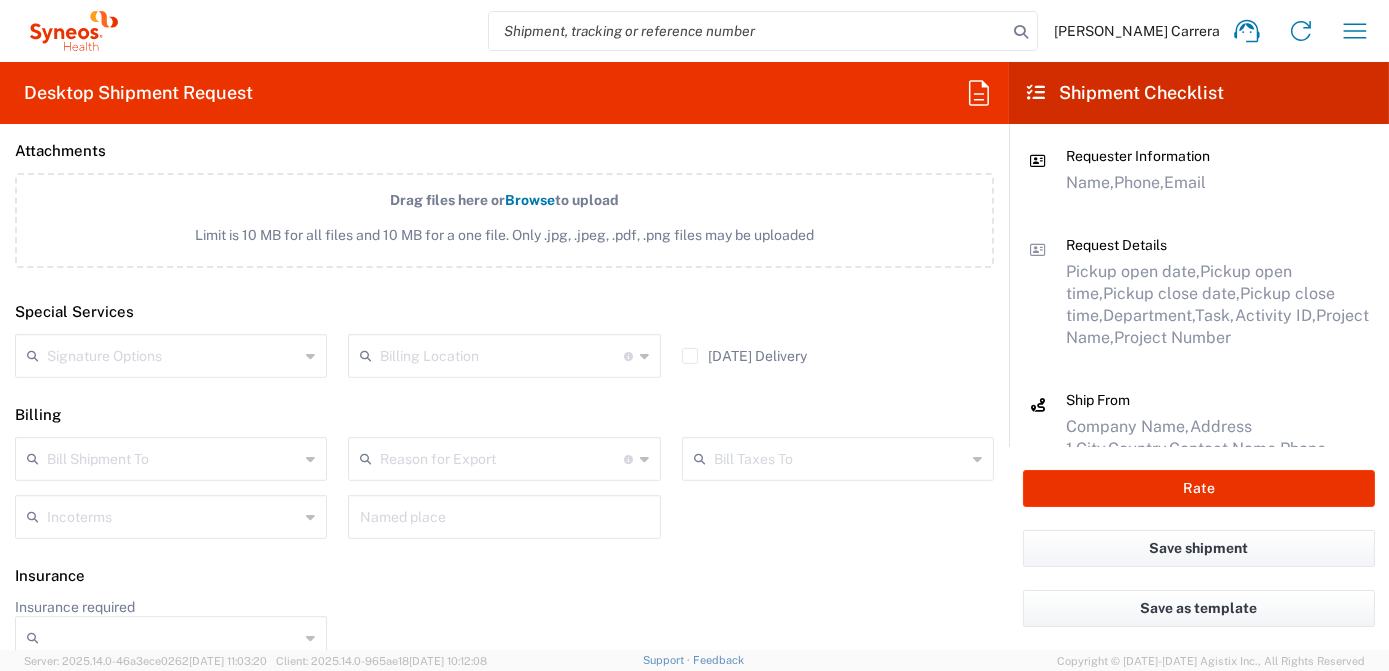 click at bounding box center [501, 354] 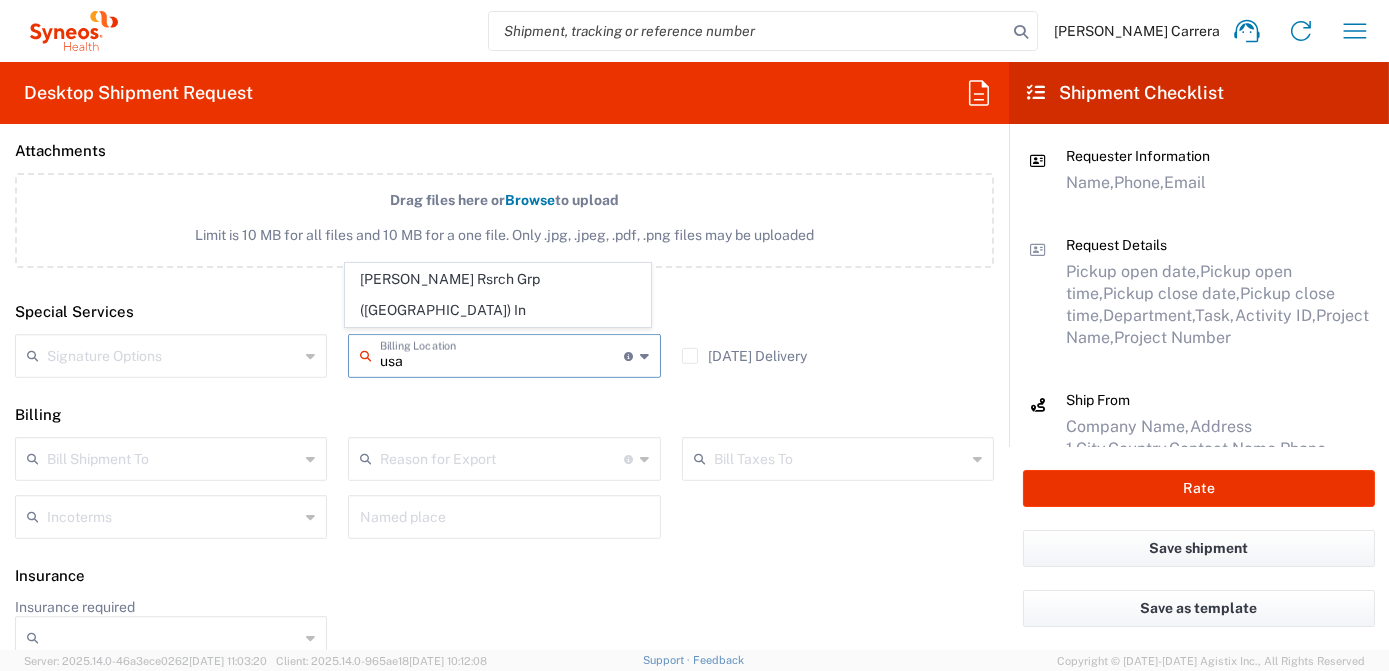 click on "[PERSON_NAME] Rsrch Grp ([GEOGRAPHIC_DATA]) In" 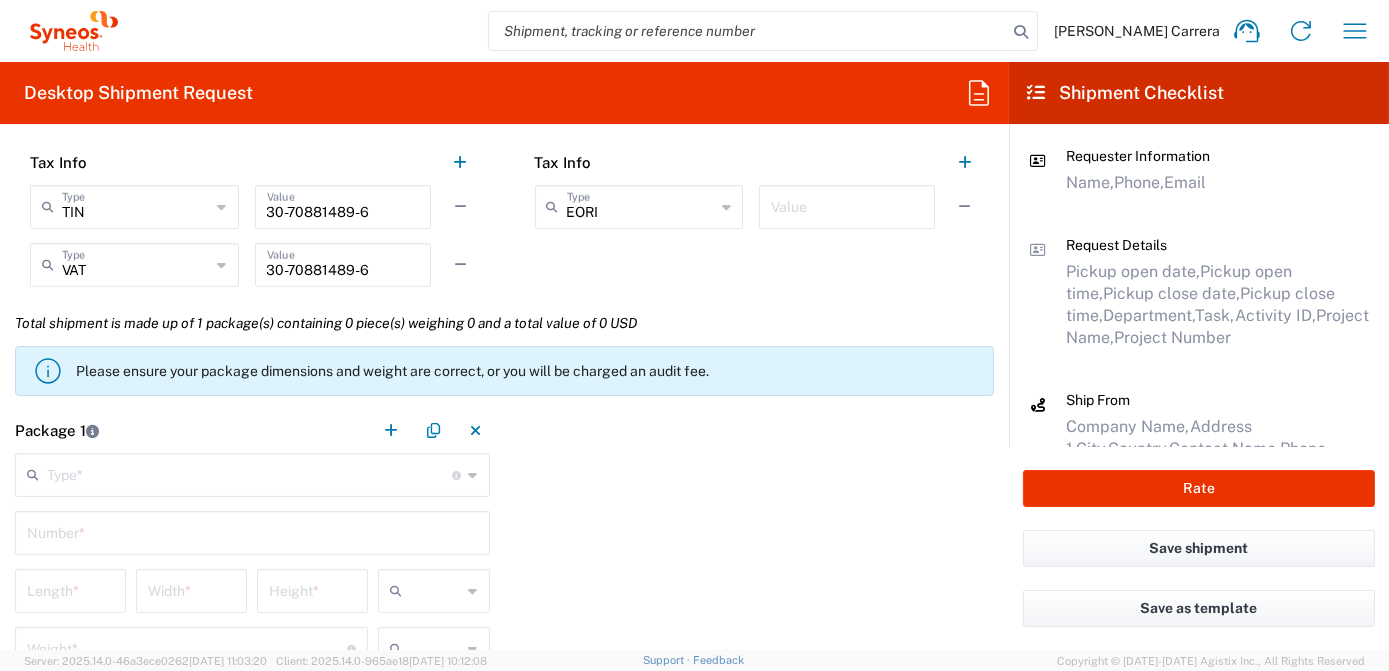 scroll, scrollTop: 1545, scrollLeft: 0, axis: vertical 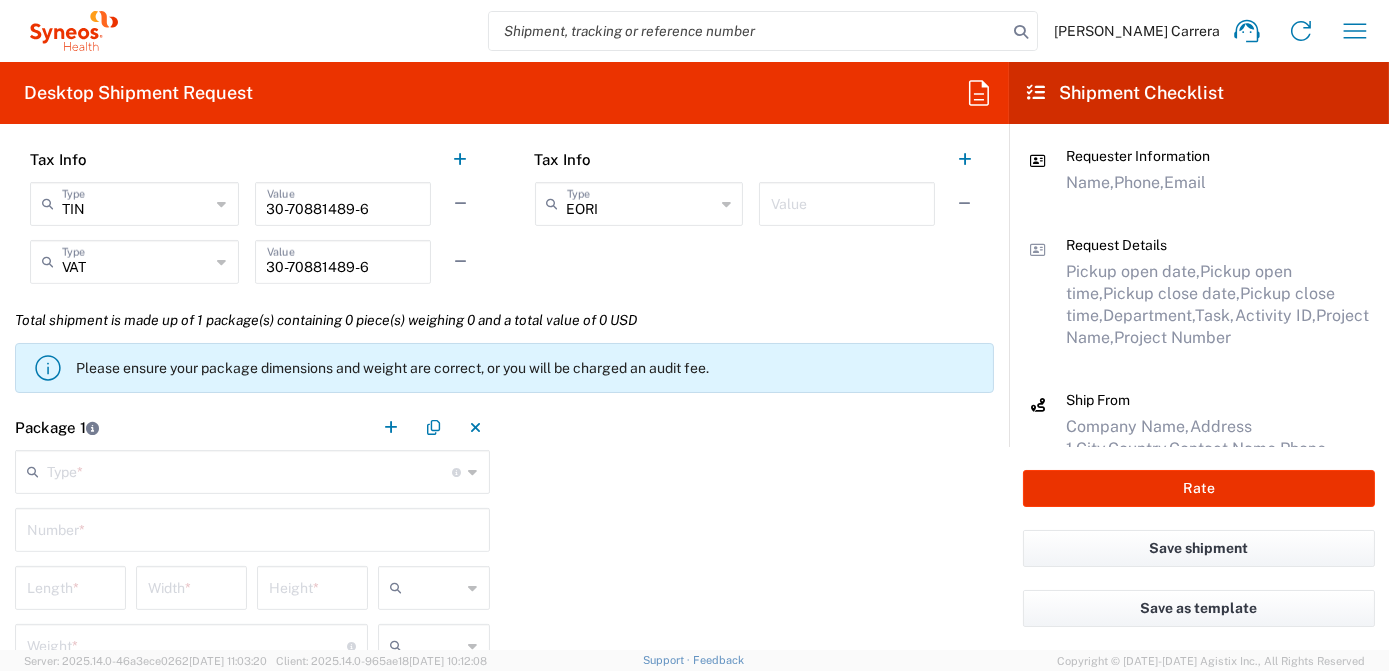 click at bounding box center (250, 470) 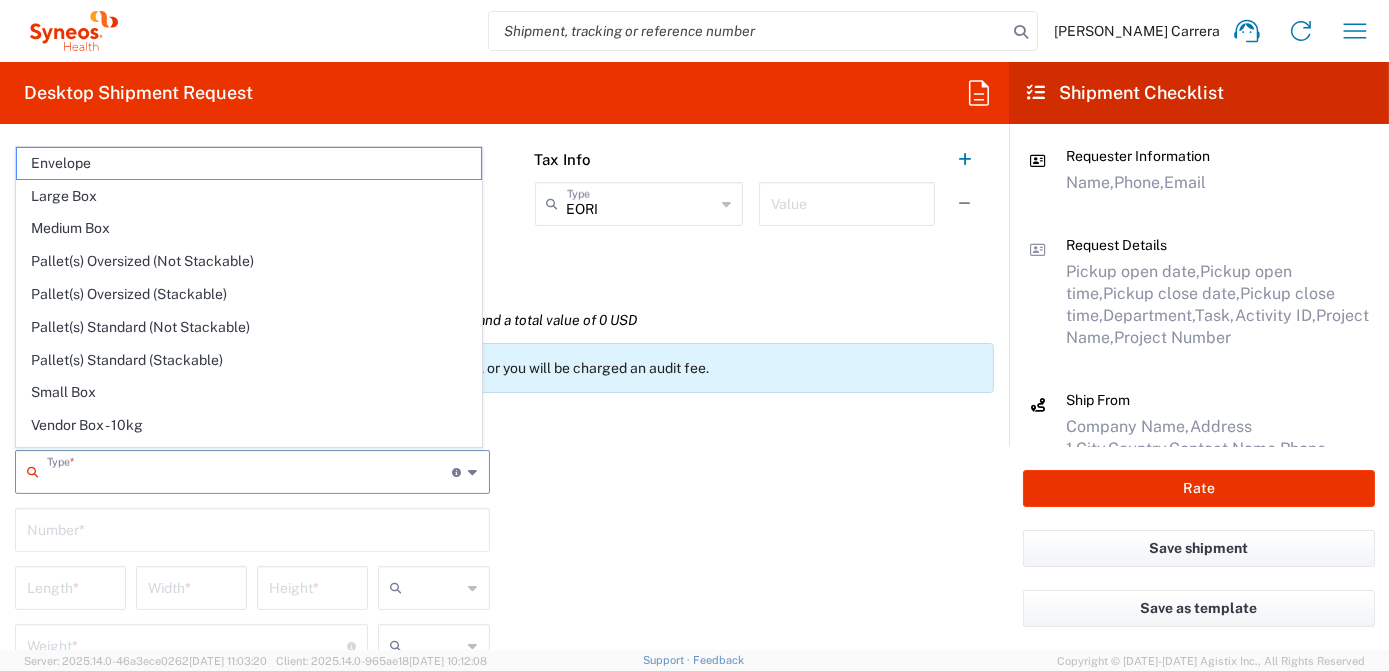 click on "Envelope" 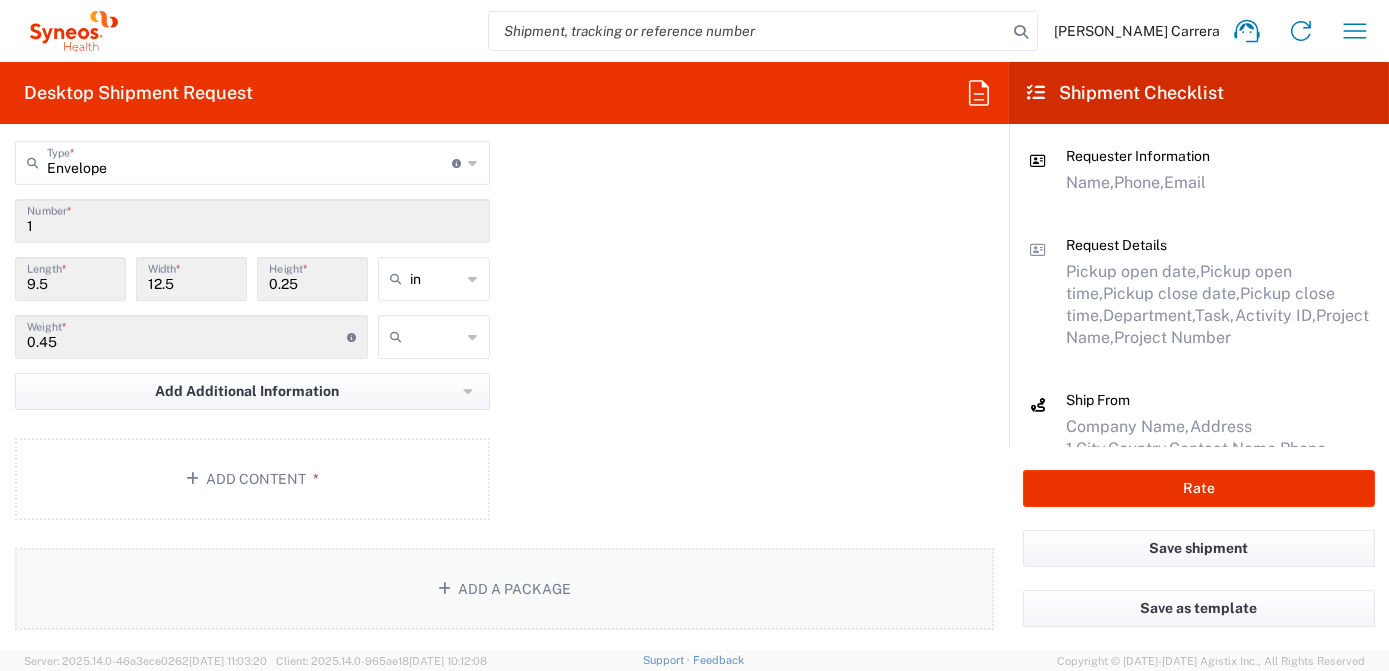 scroll, scrollTop: 2000, scrollLeft: 0, axis: vertical 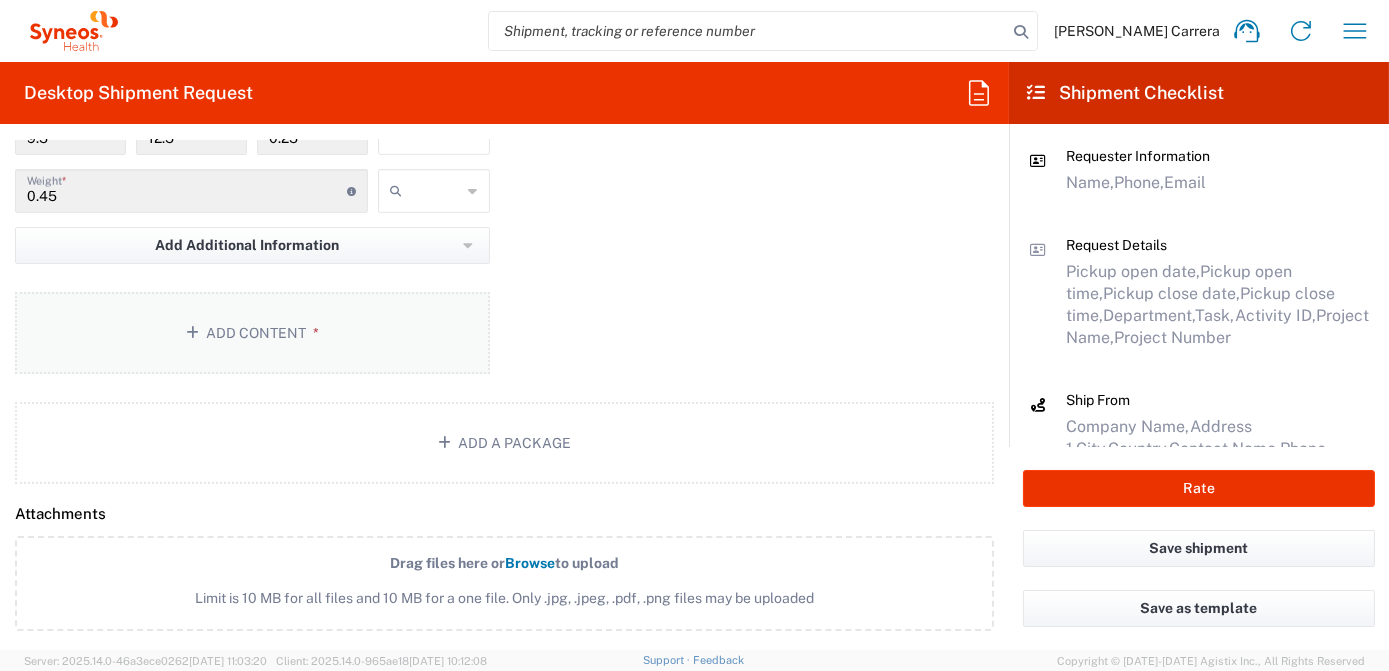 click on "Add Content *" 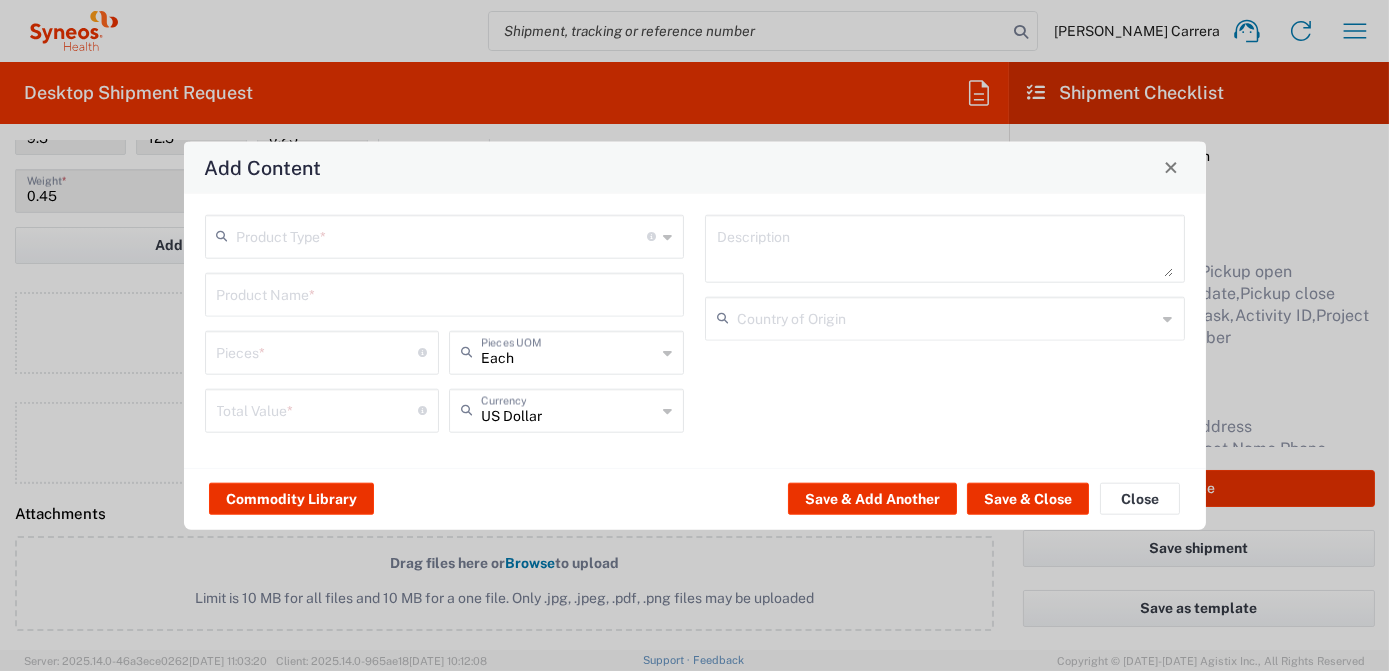 click at bounding box center (442, 234) 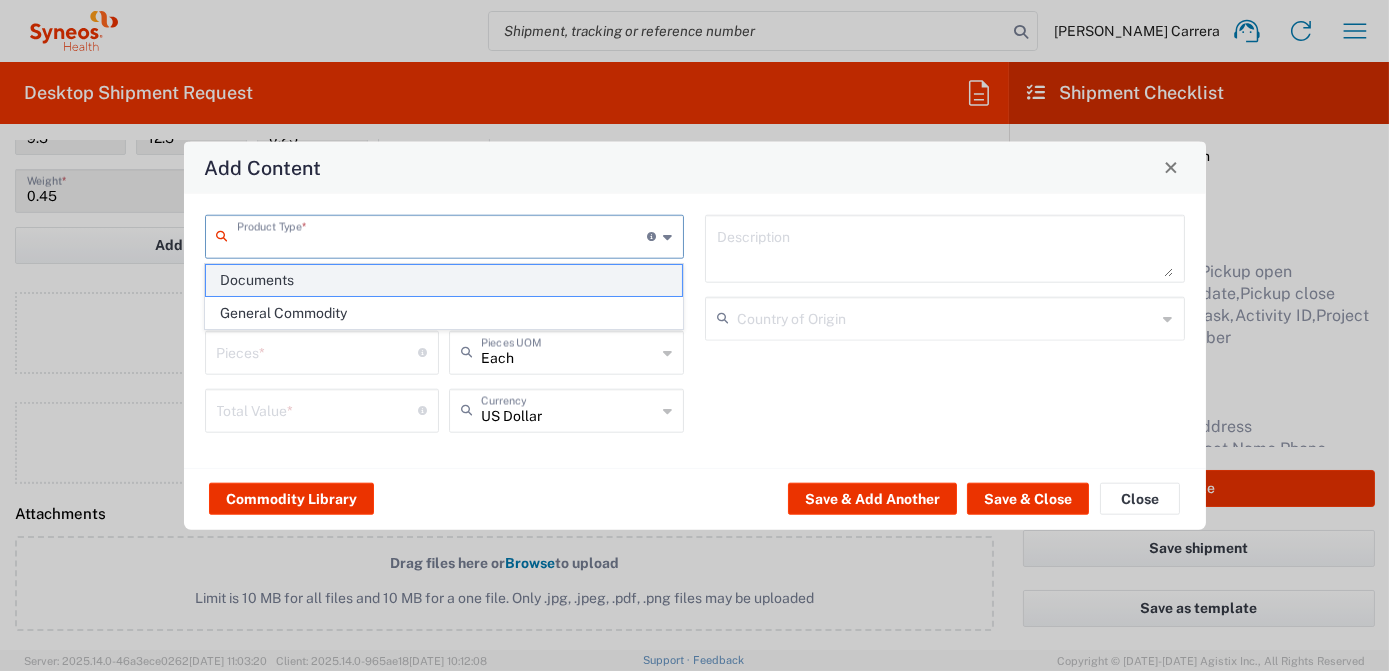 click on "Documents" 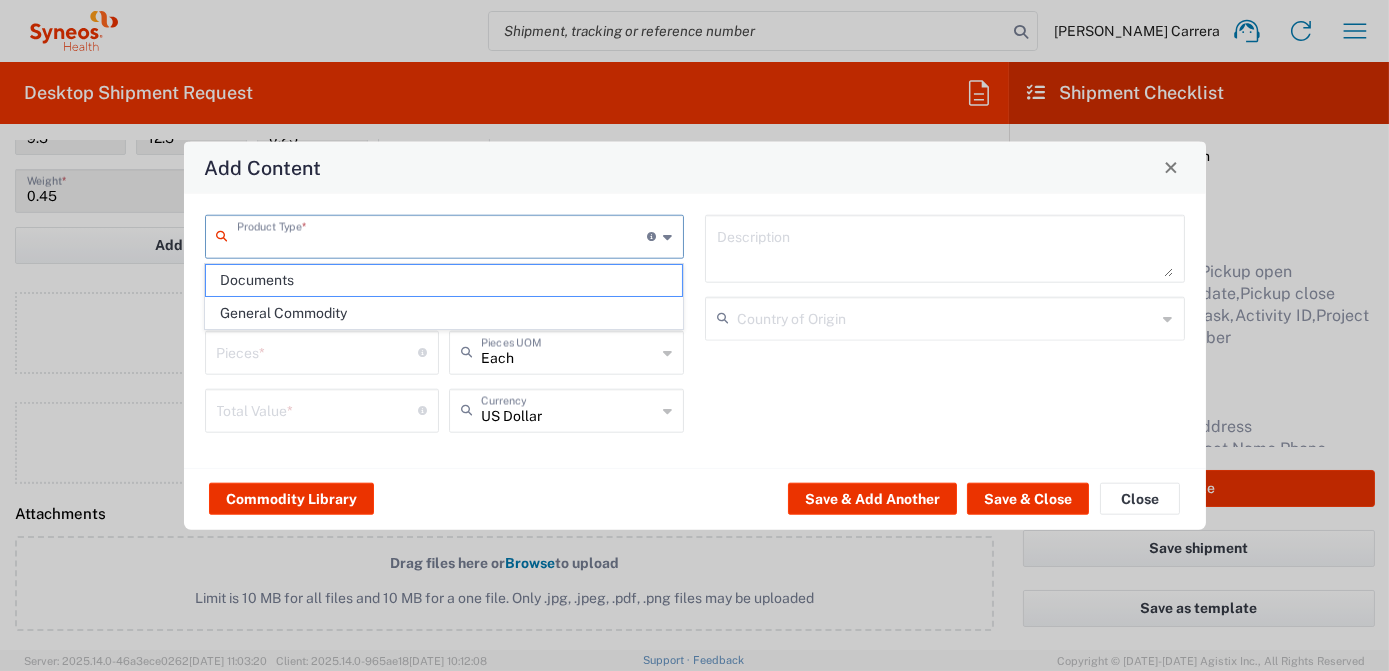type on "Documents" 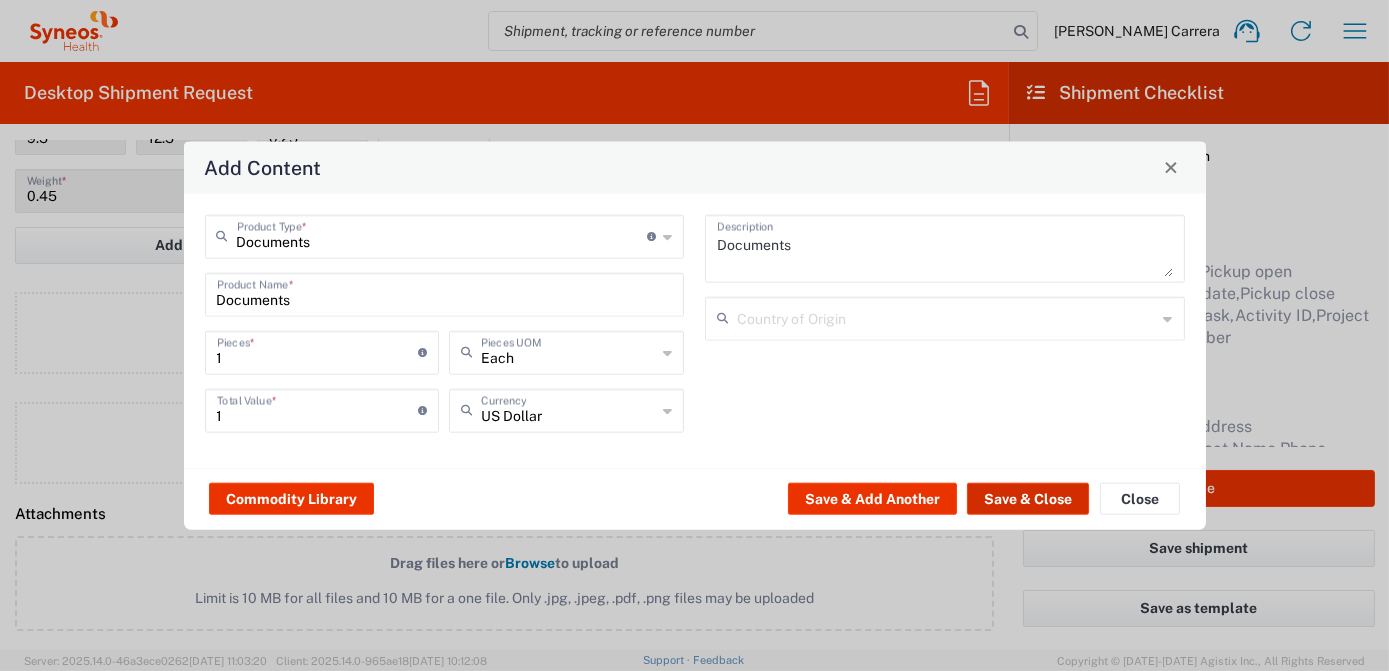 click on "Save & Close" 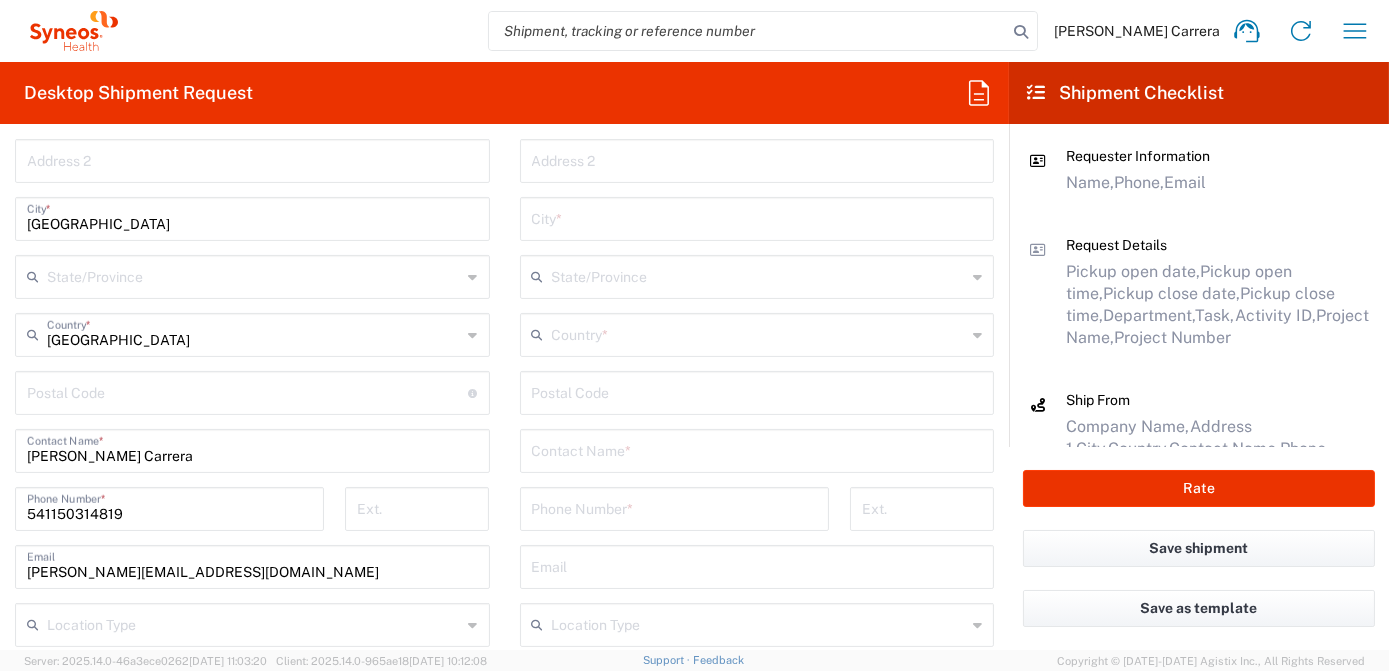 scroll, scrollTop: 1000, scrollLeft: 0, axis: vertical 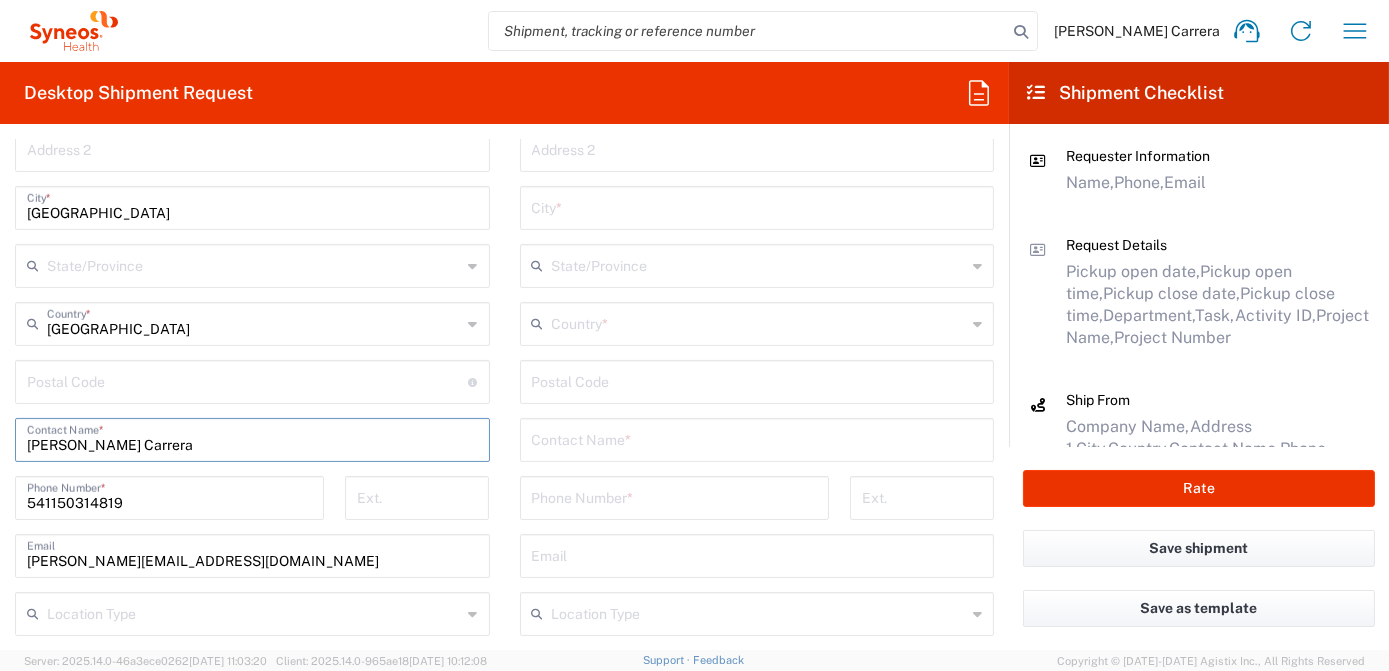 drag, startPoint x: 236, startPoint y: 448, endPoint x: -4, endPoint y: 447, distance: 240.00209 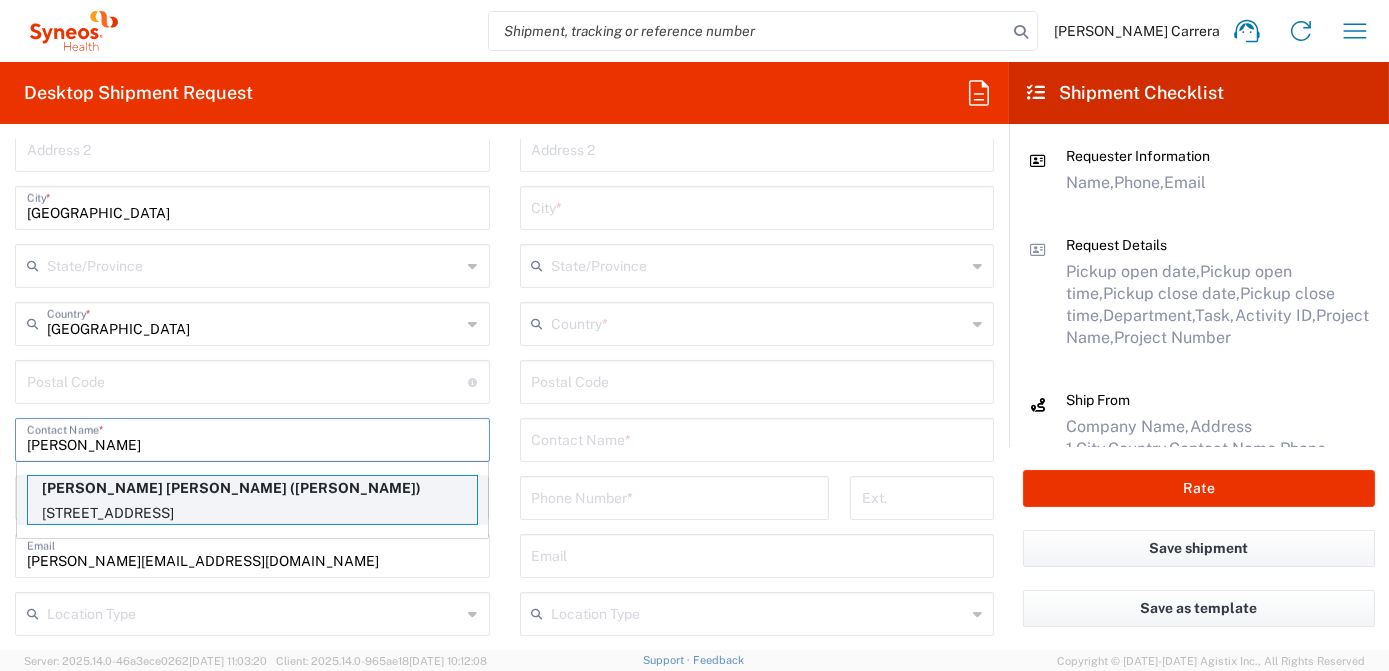type on "[PERSON_NAME]" 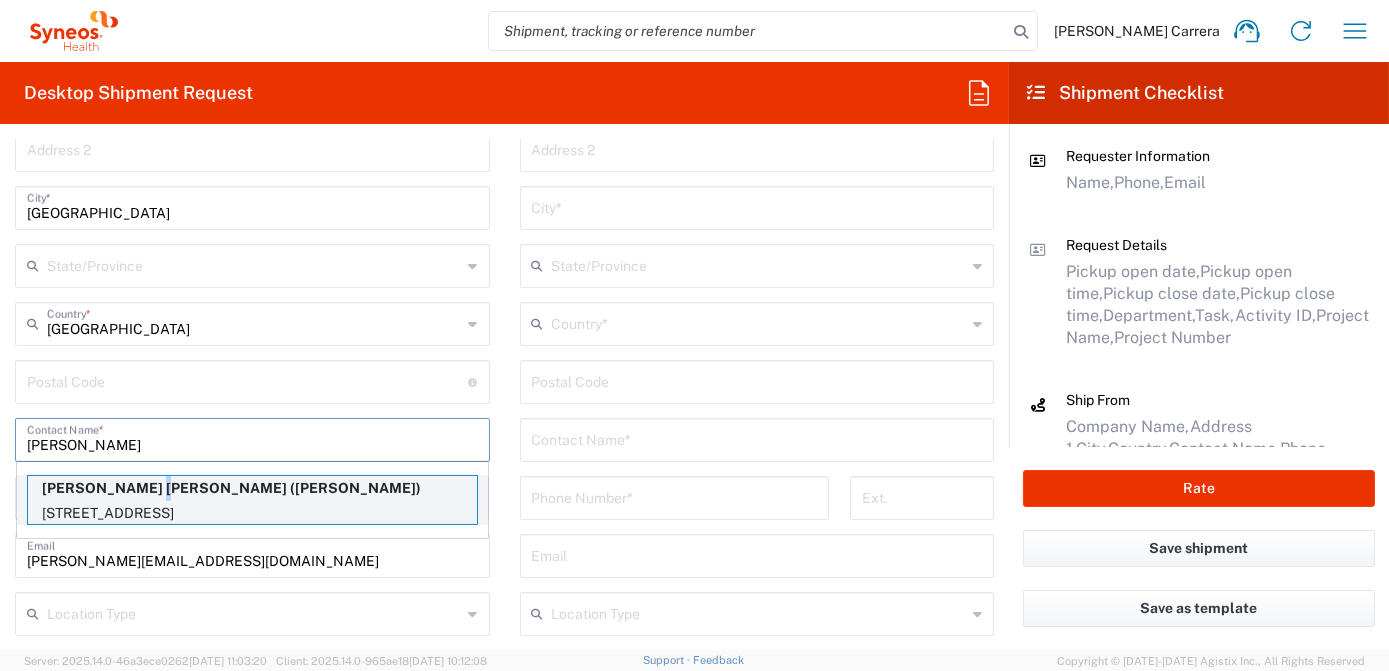 click on "[PERSON_NAME] [PERSON_NAME] ([PERSON_NAME])" at bounding box center [252, 488] 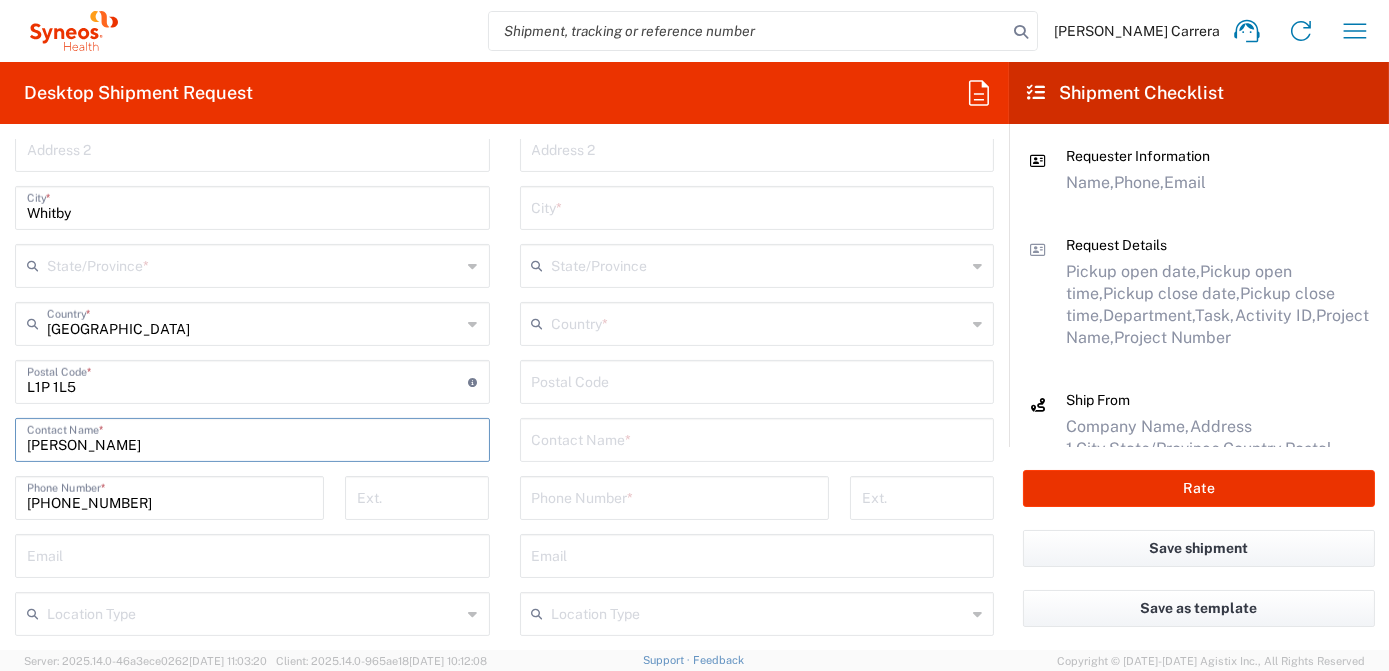 type on "[GEOGRAPHIC_DATA]" 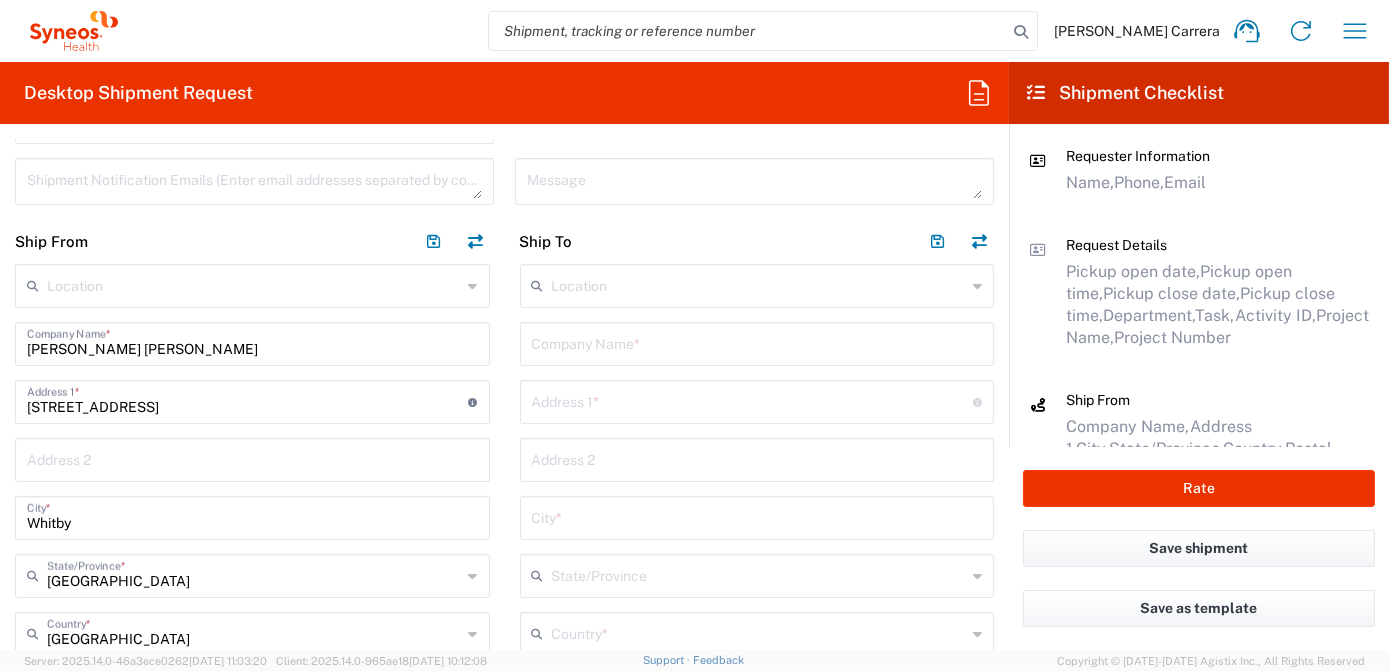 scroll, scrollTop: 636, scrollLeft: 0, axis: vertical 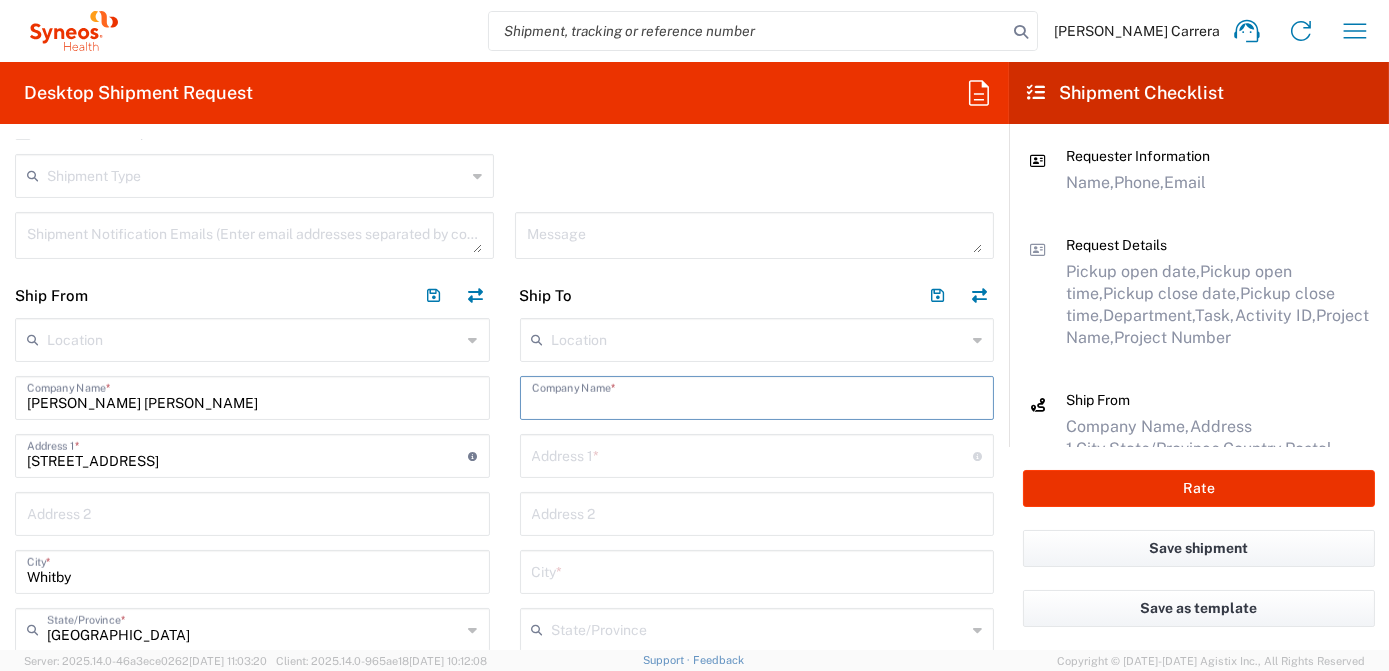 click at bounding box center (757, 396) 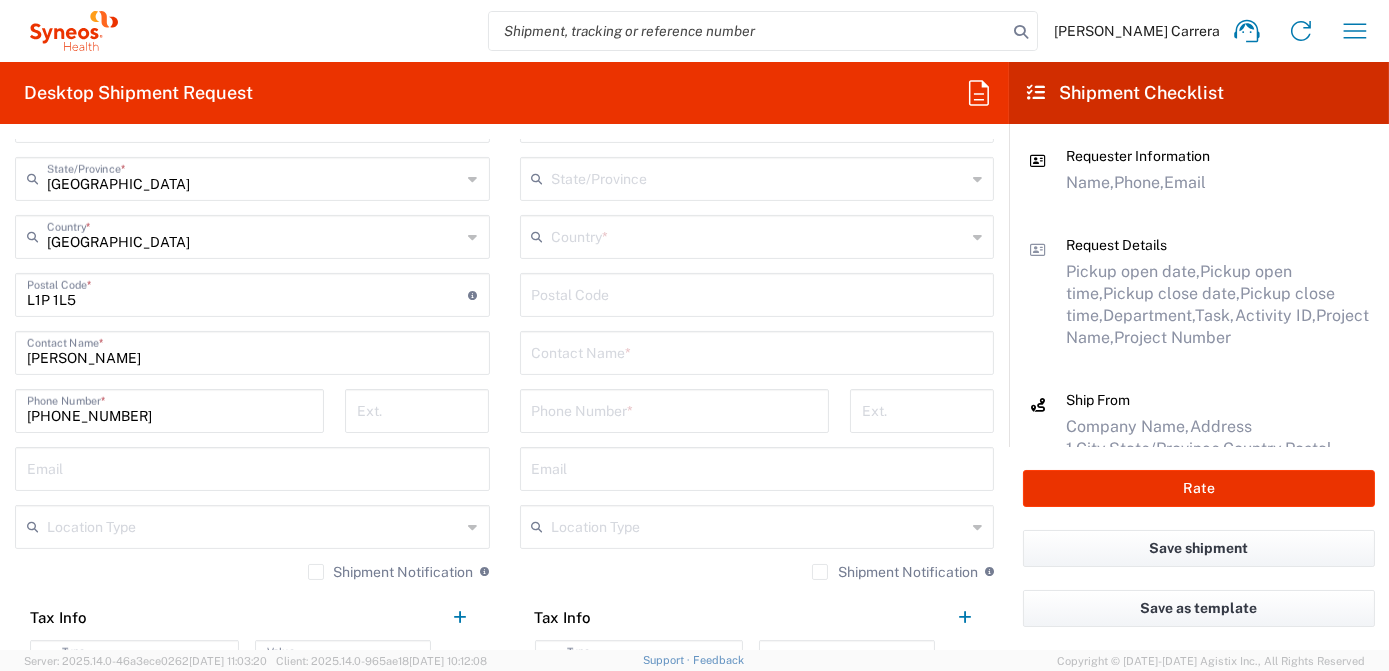 scroll, scrollTop: 1181, scrollLeft: 0, axis: vertical 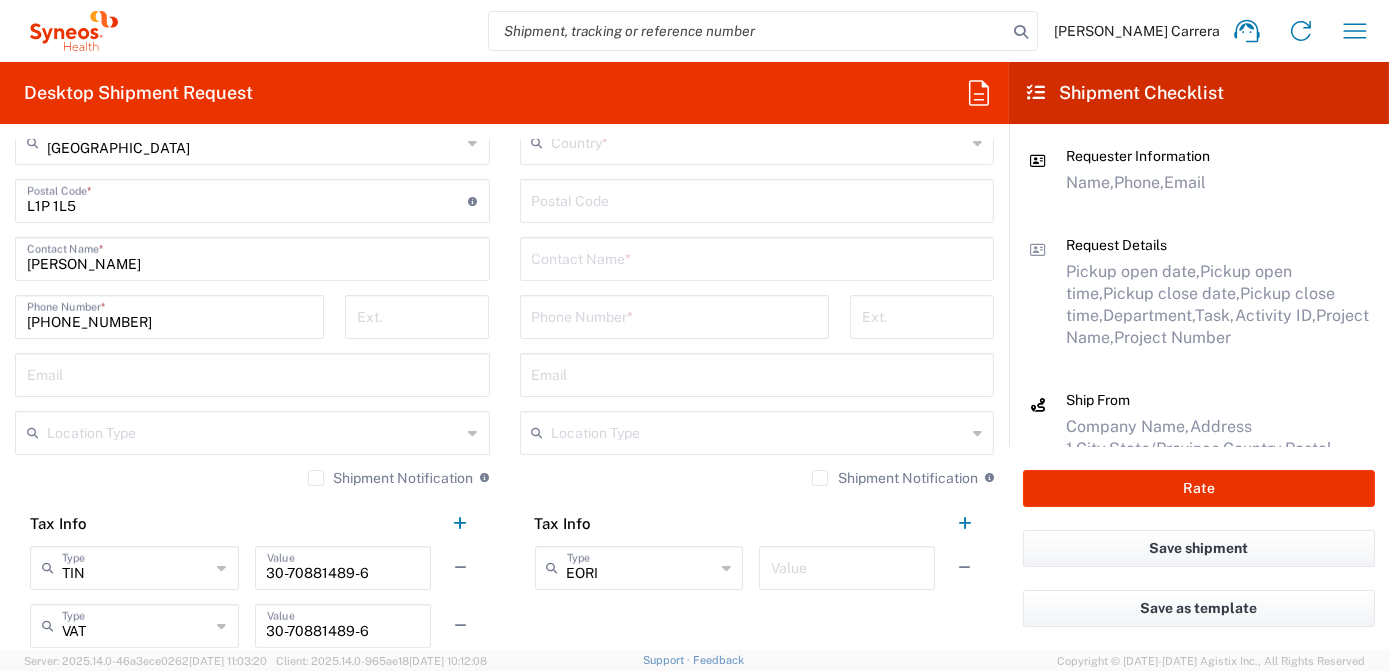 click at bounding box center [757, 257] 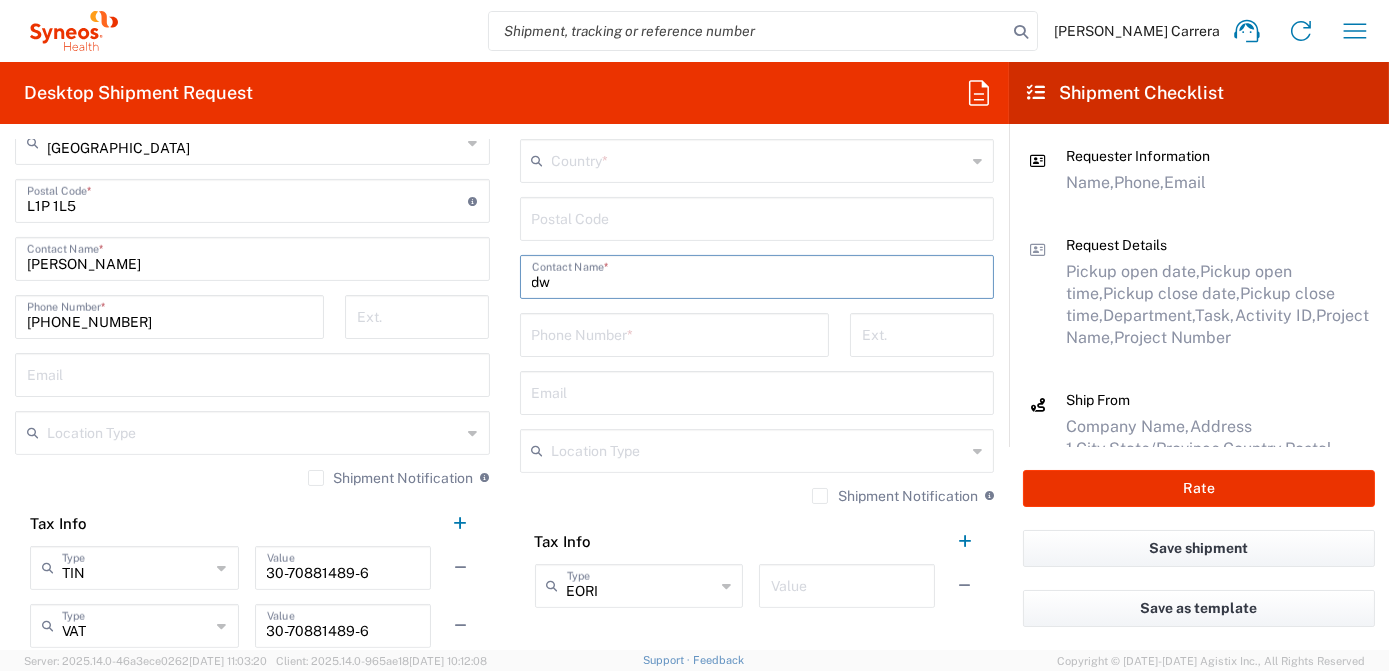 drag, startPoint x: 602, startPoint y: 286, endPoint x: 467, endPoint y: 281, distance: 135.09256 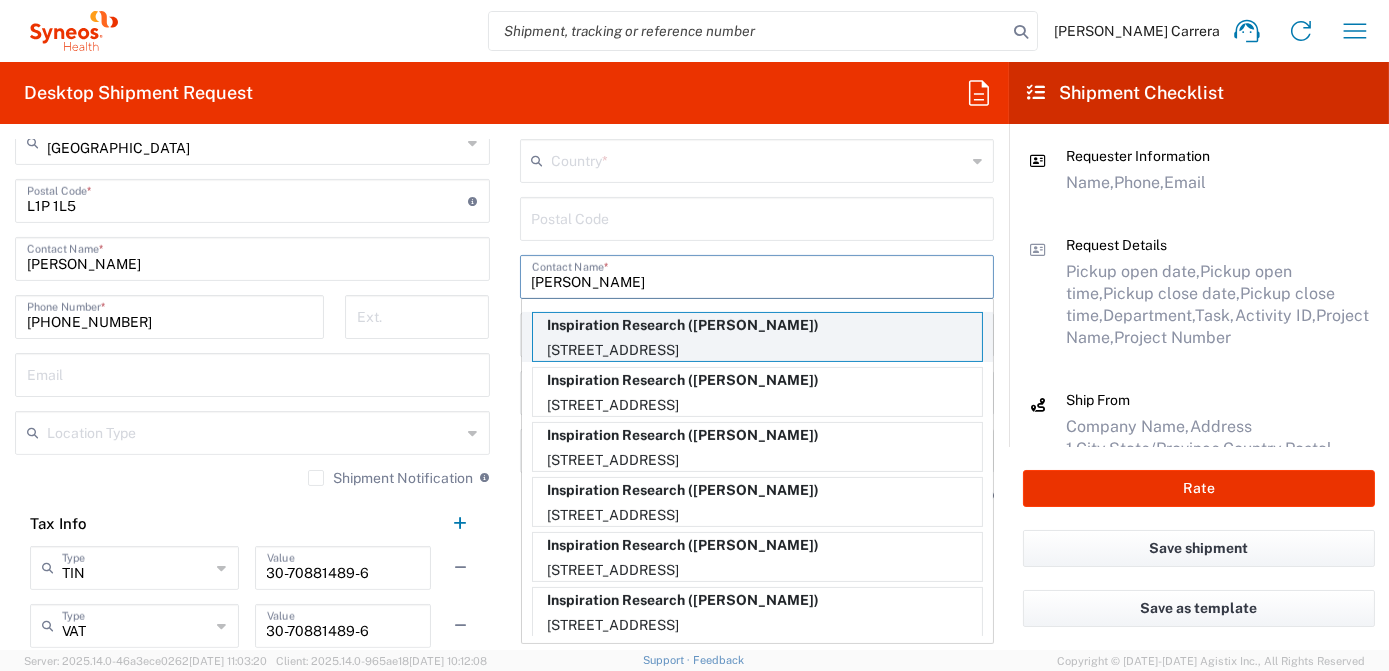 type on "[PERSON_NAME]" 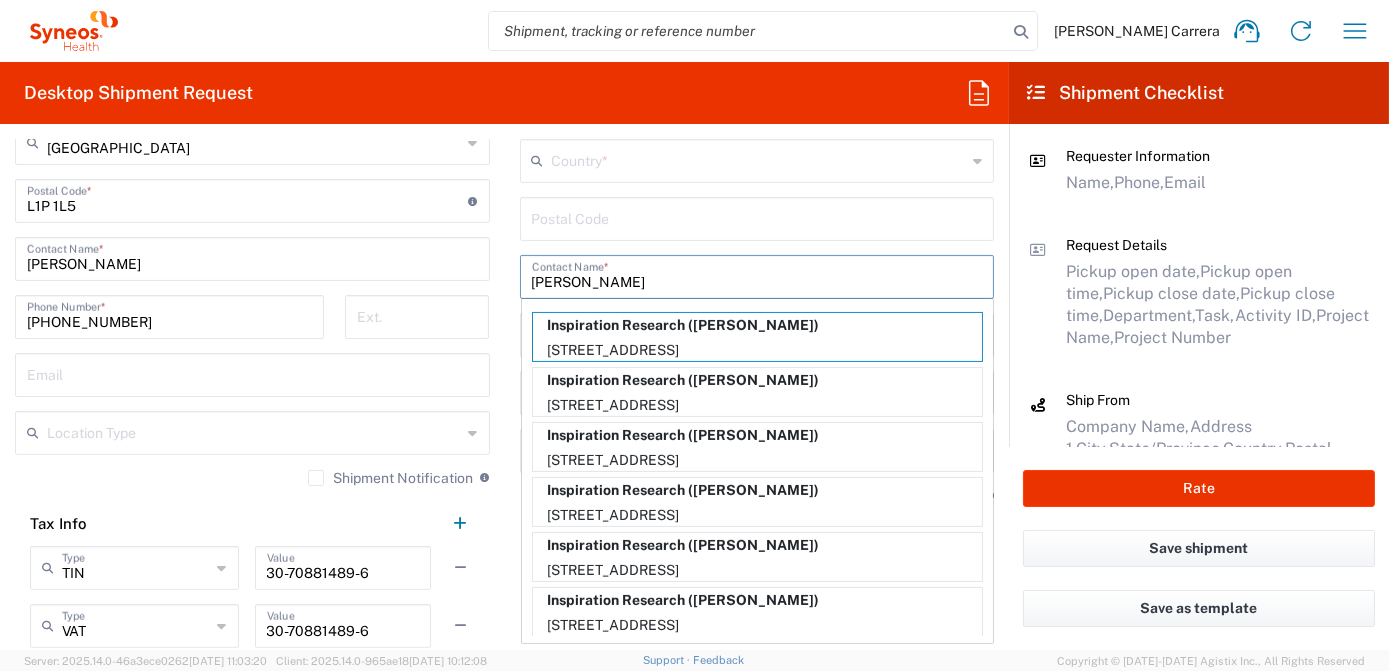 click on "Inspiration Research ([PERSON_NAME])" at bounding box center [757, 325] 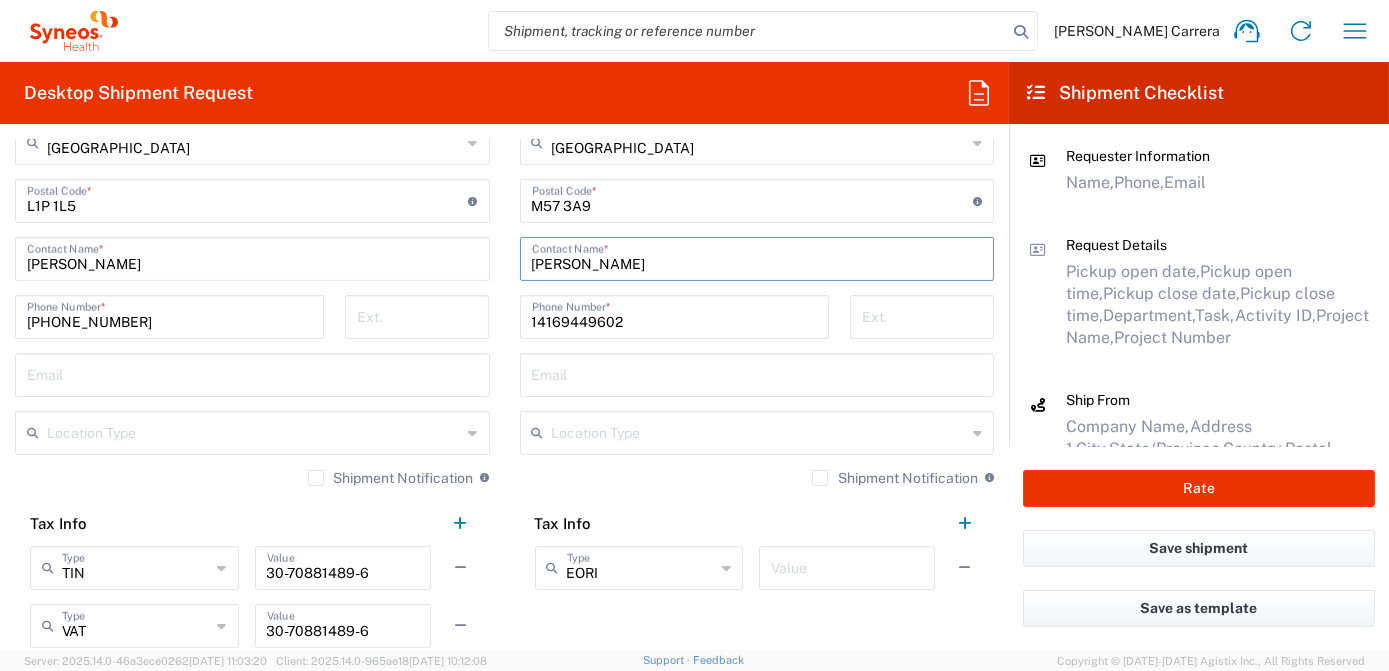 type on "[GEOGRAPHIC_DATA]" 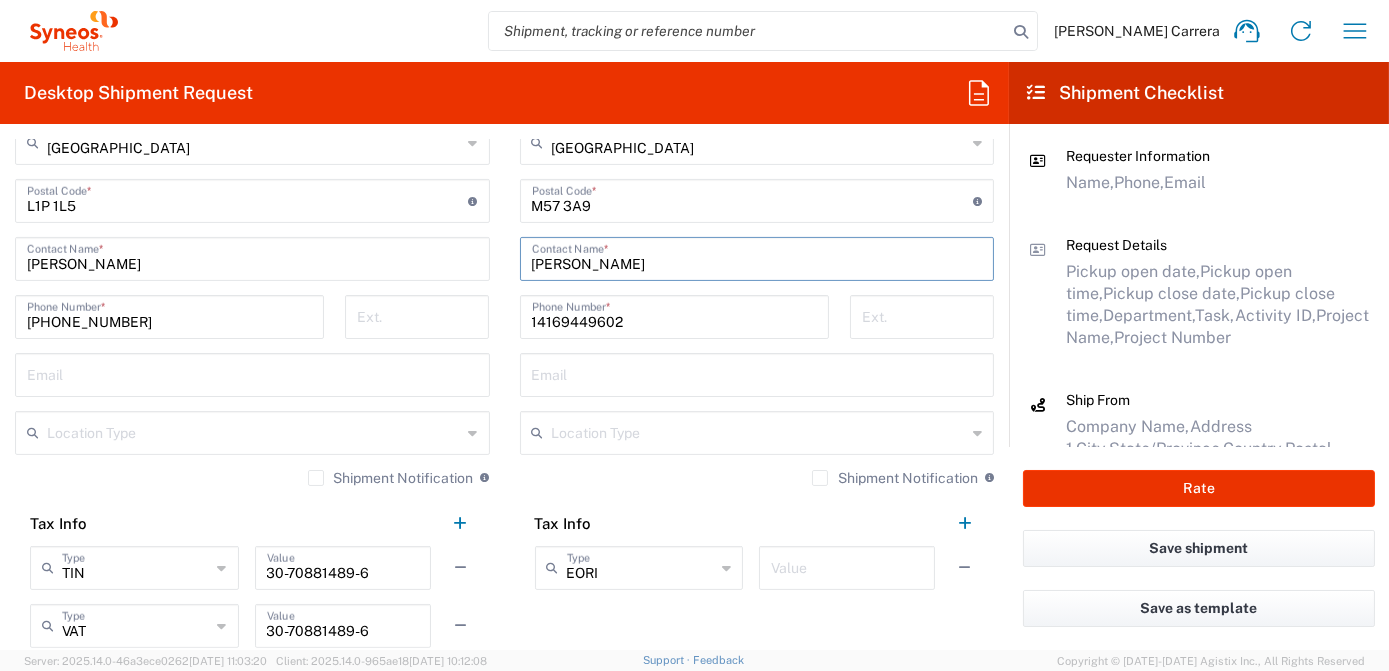 click at bounding box center [753, 199] 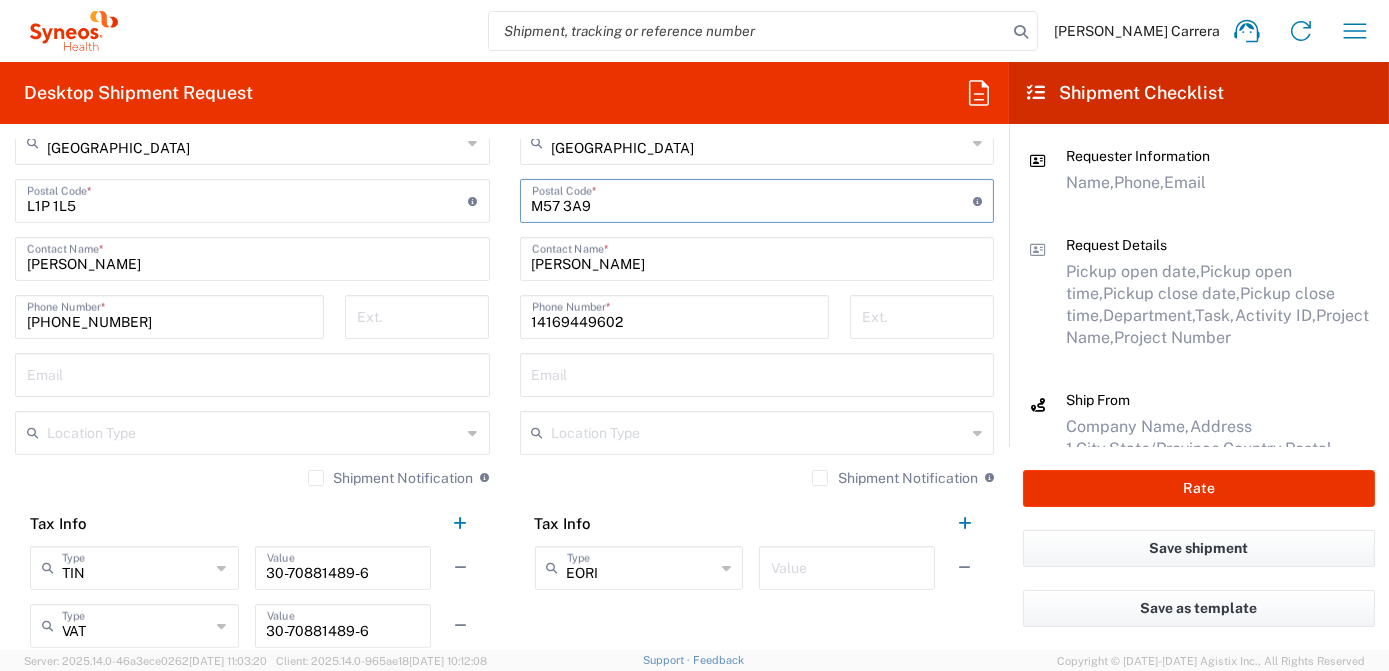 click at bounding box center (753, 199) 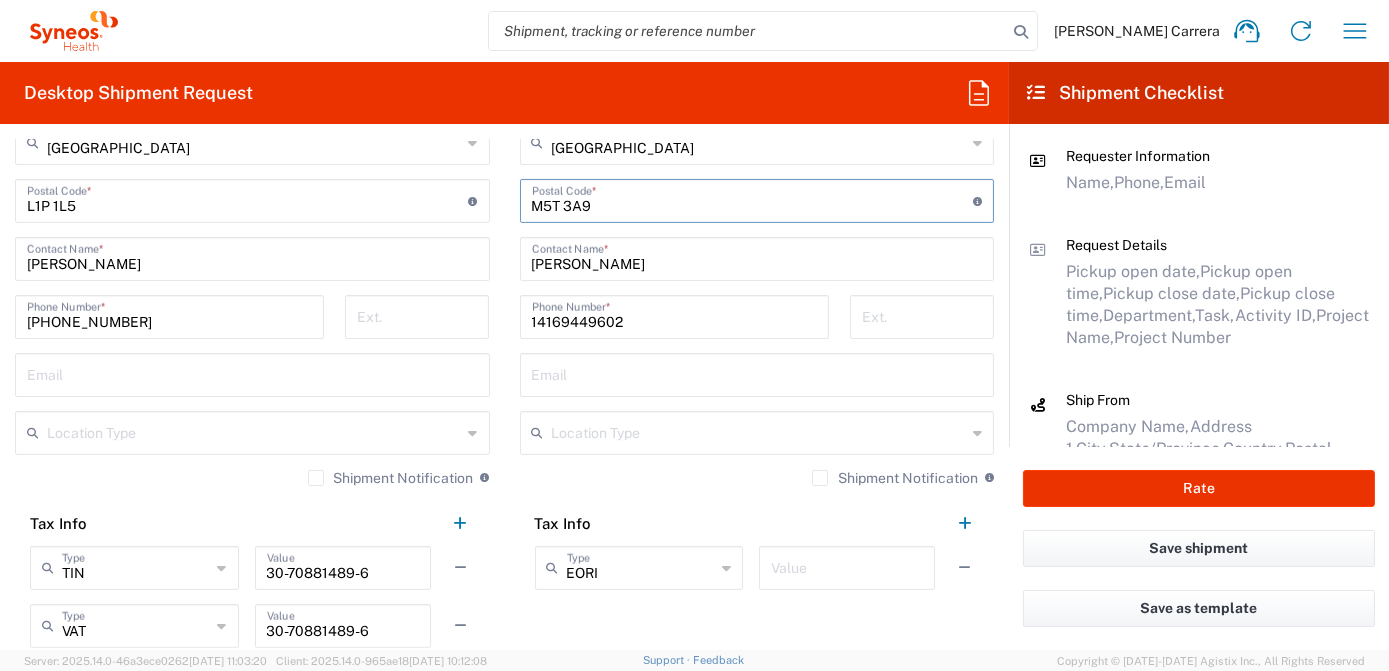 click at bounding box center [753, 199] 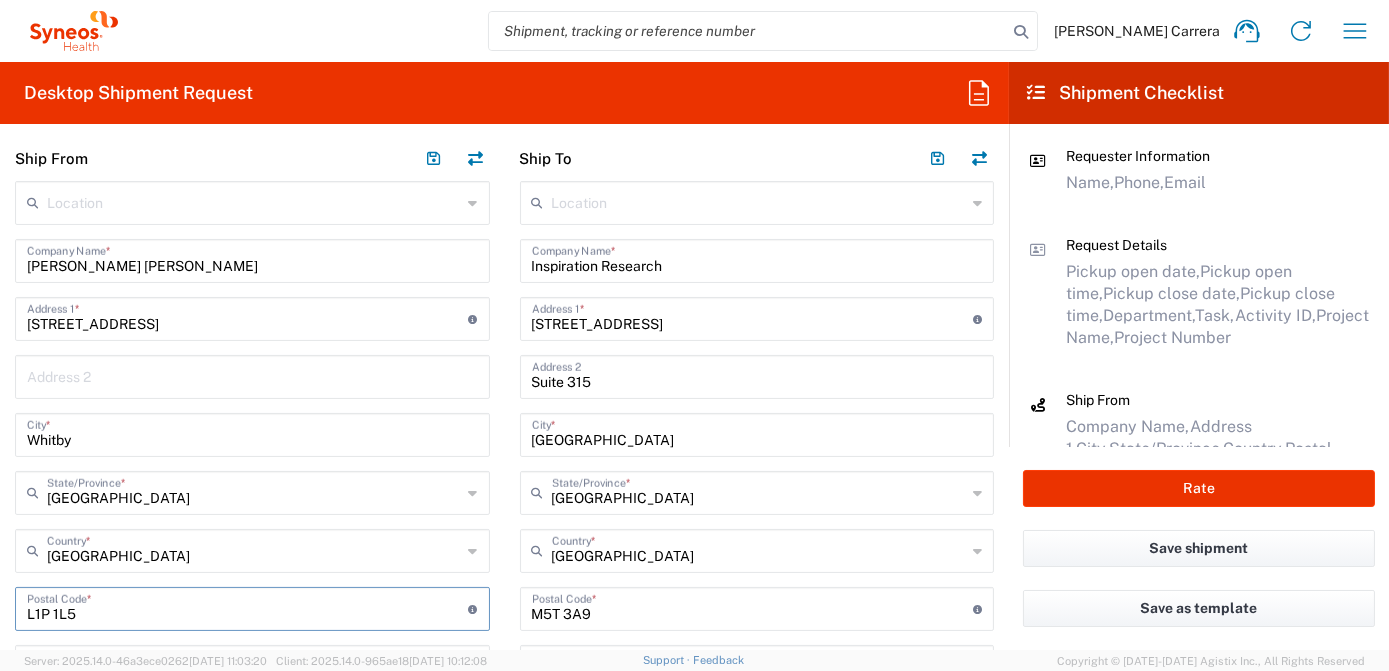scroll, scrollTop: 727, scrollLeft: 0, axis: vertical 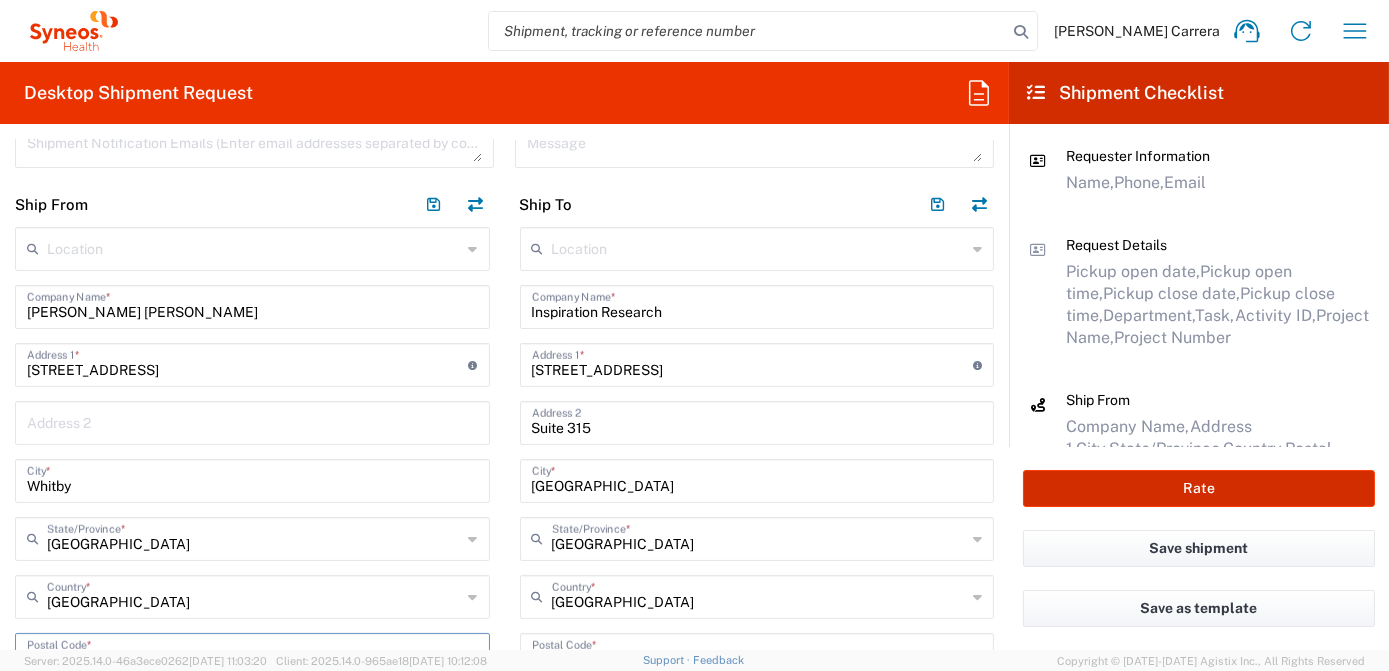 click on "Rate" 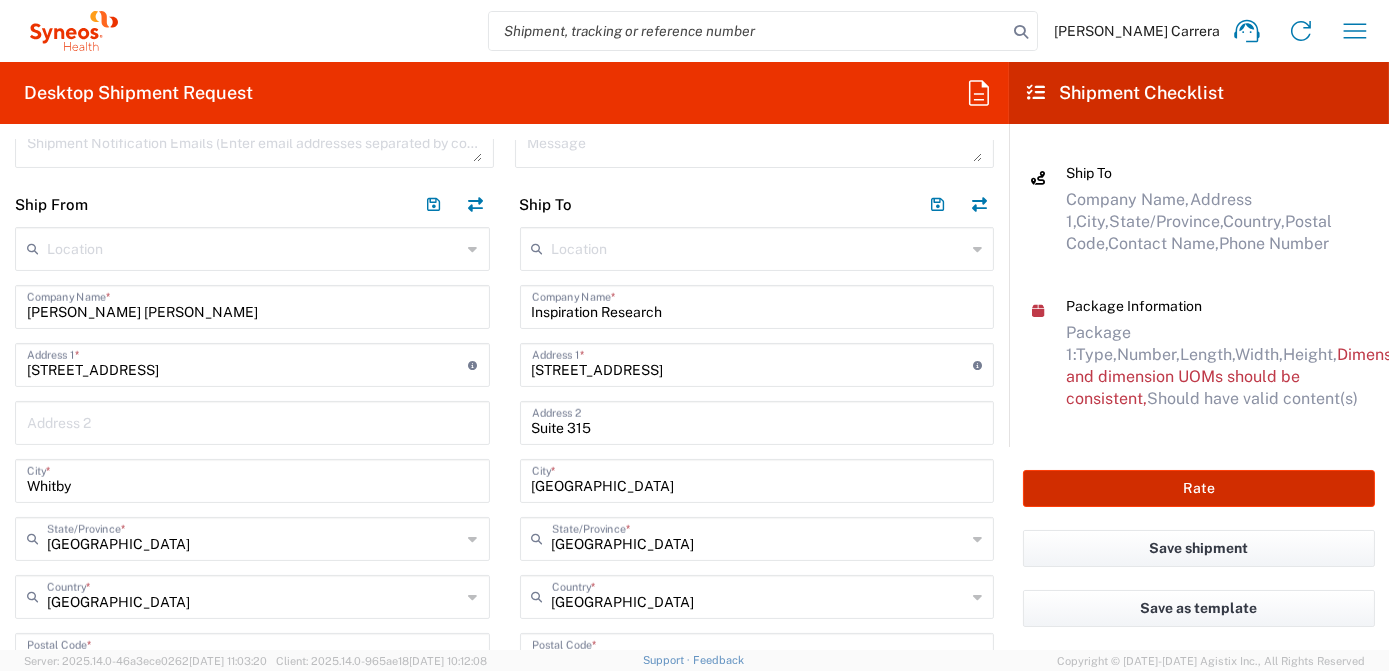 scroll, scrollTop: 362, scrollLeft: 0, axis: vertical 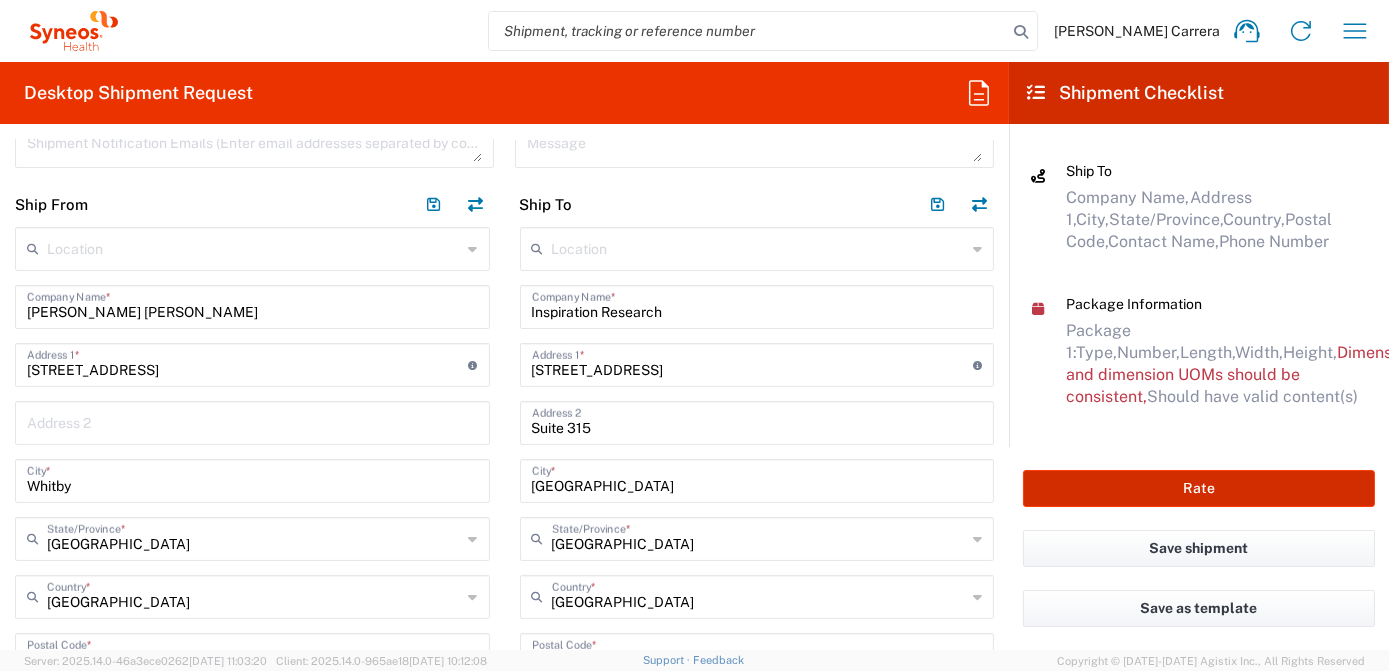 type on "7058143" 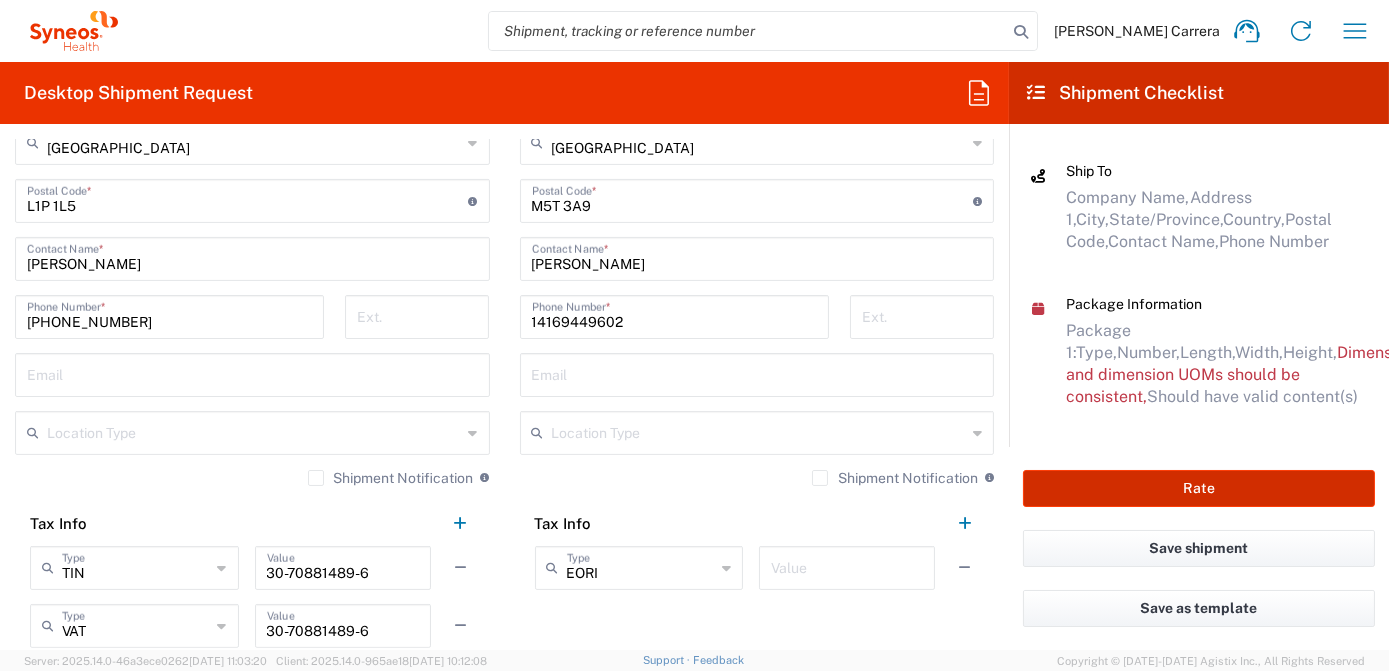 scroll, scrollTop: 1636, scrollLeft: 0, axis: vertical 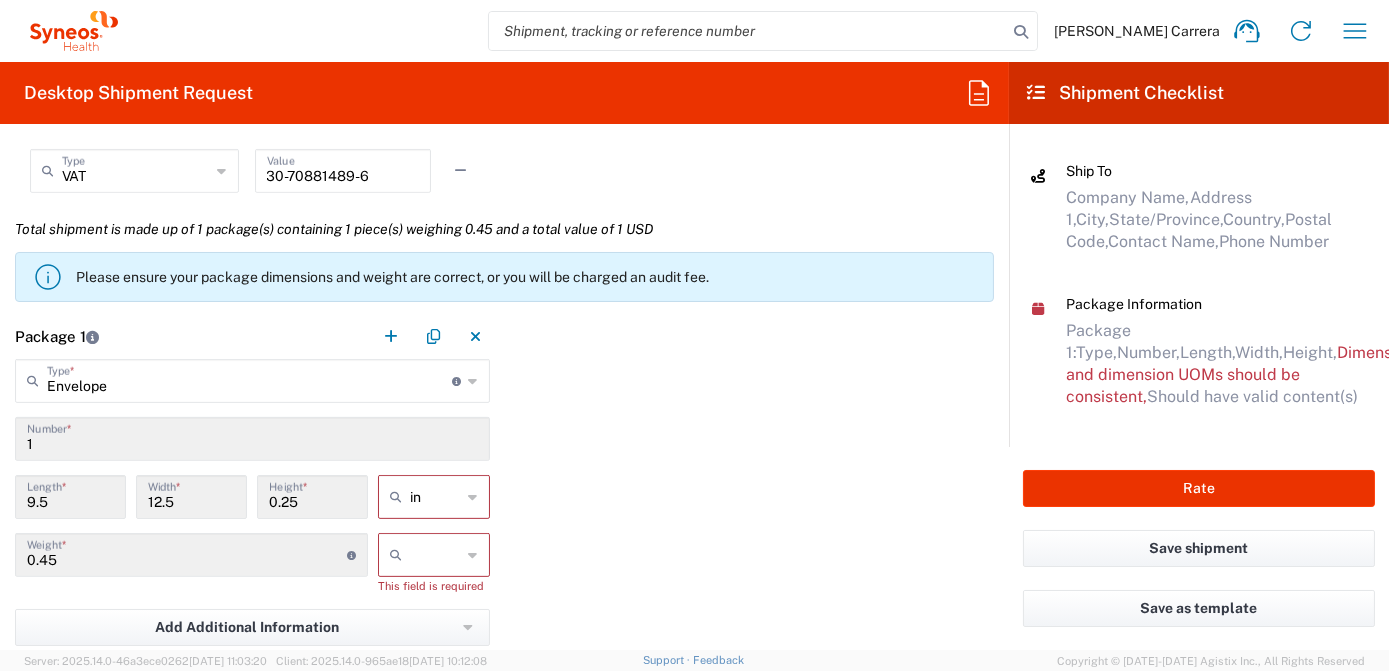 click at bounding box center (435, 555) 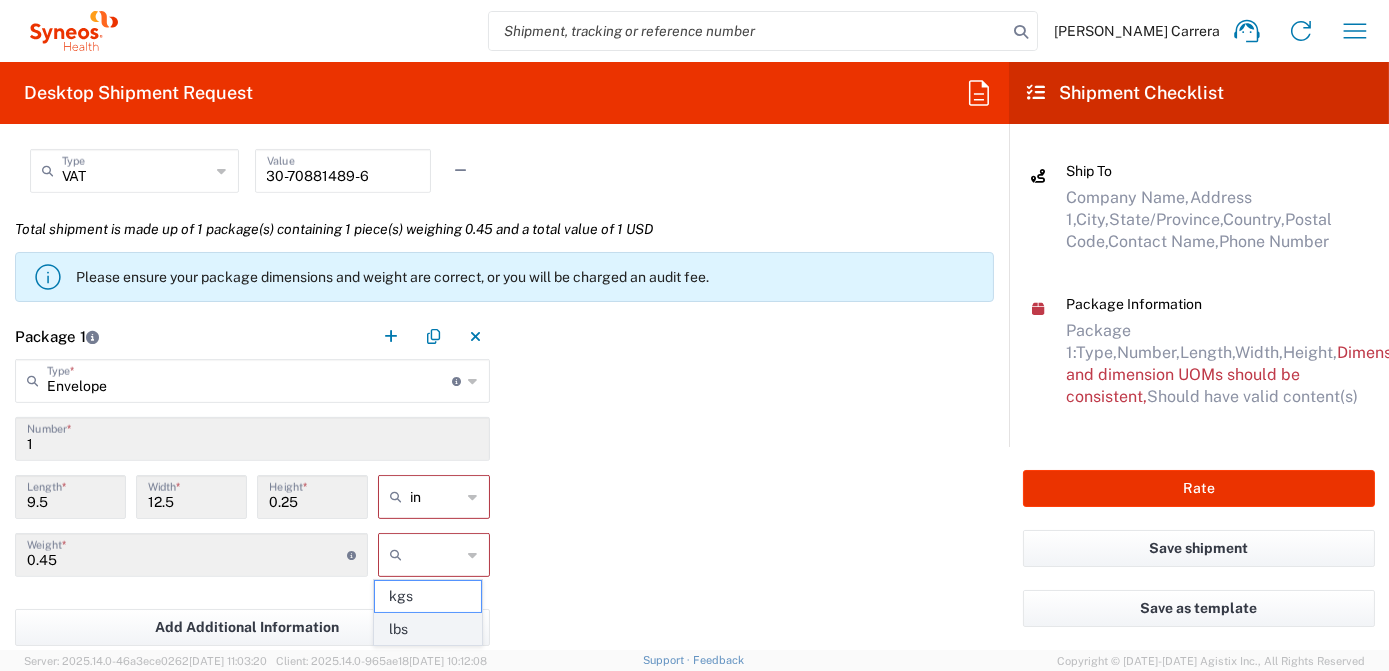 click on "lbs" 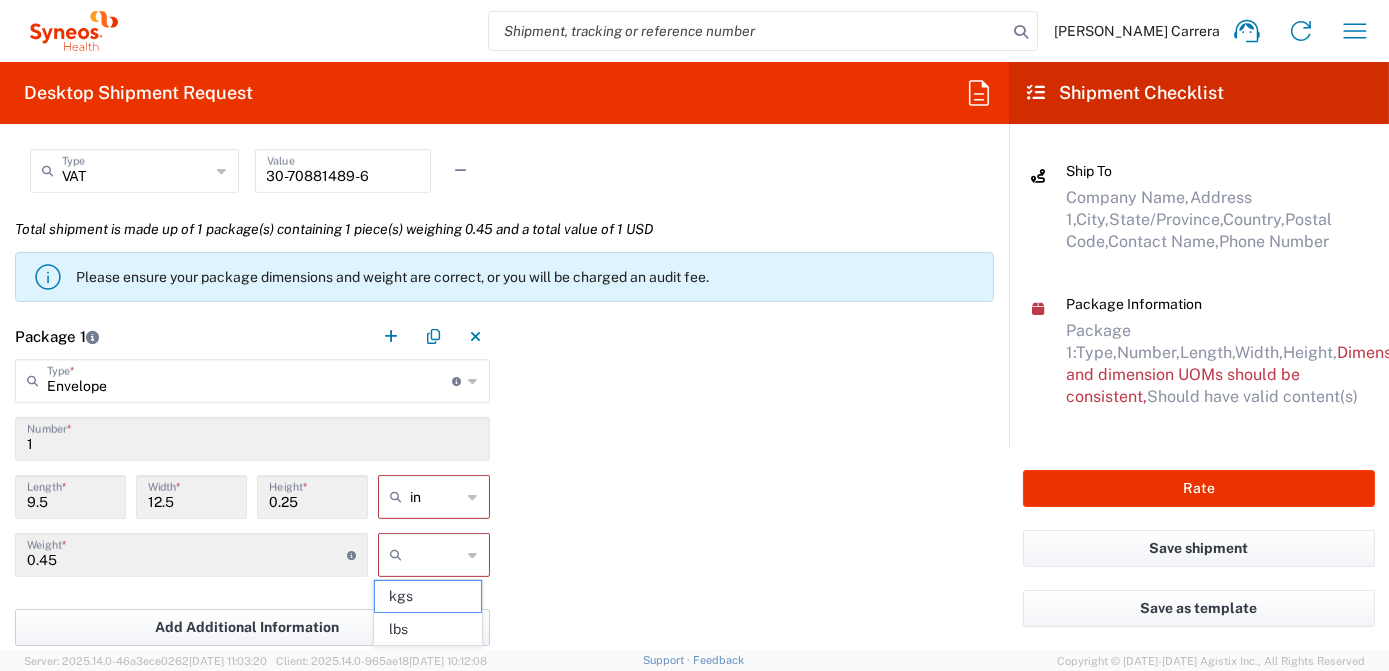 type on "lbs" 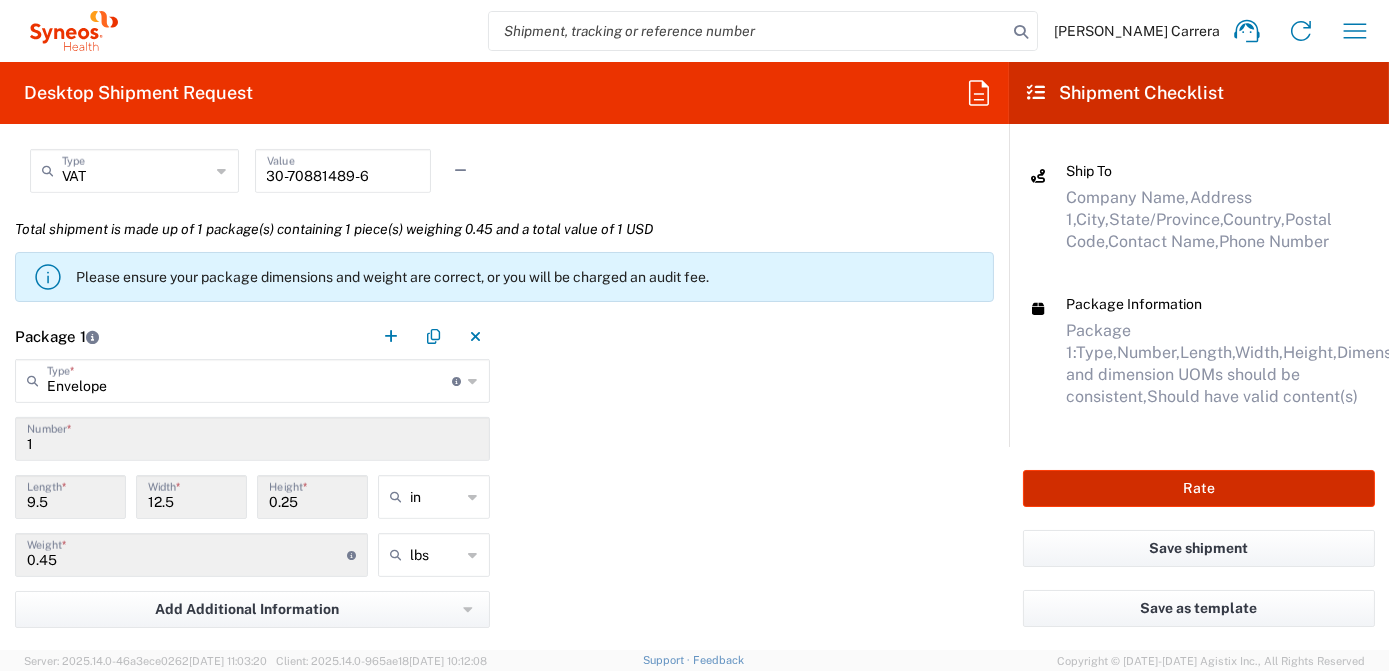 click on "Rate" 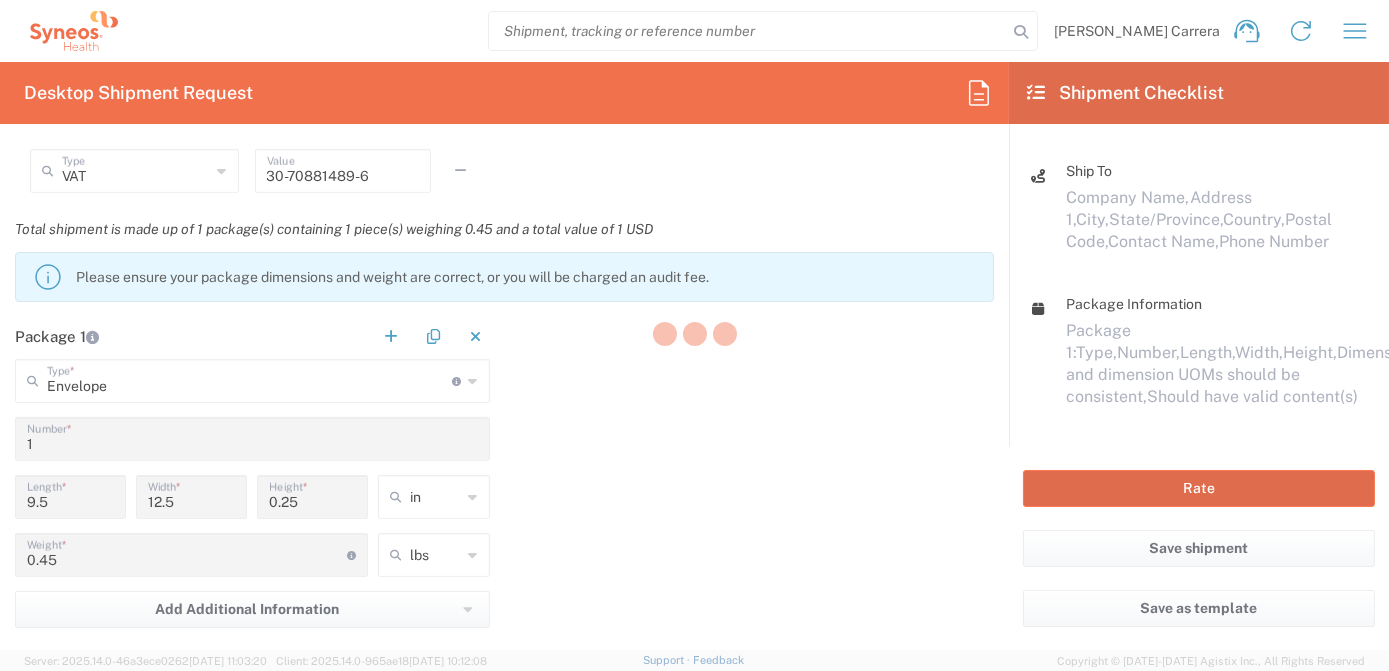 scroll, scrollTop: 320, scrollLeft: 0, axis: vertical 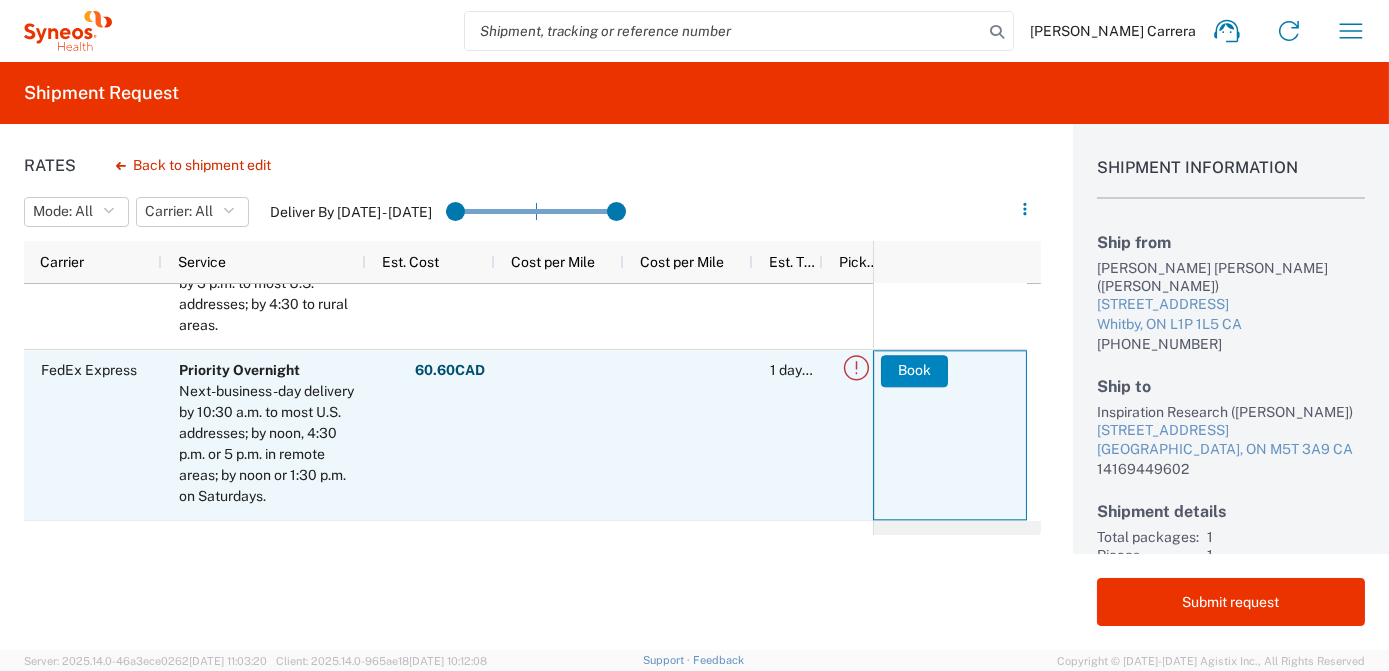 click on "Book" 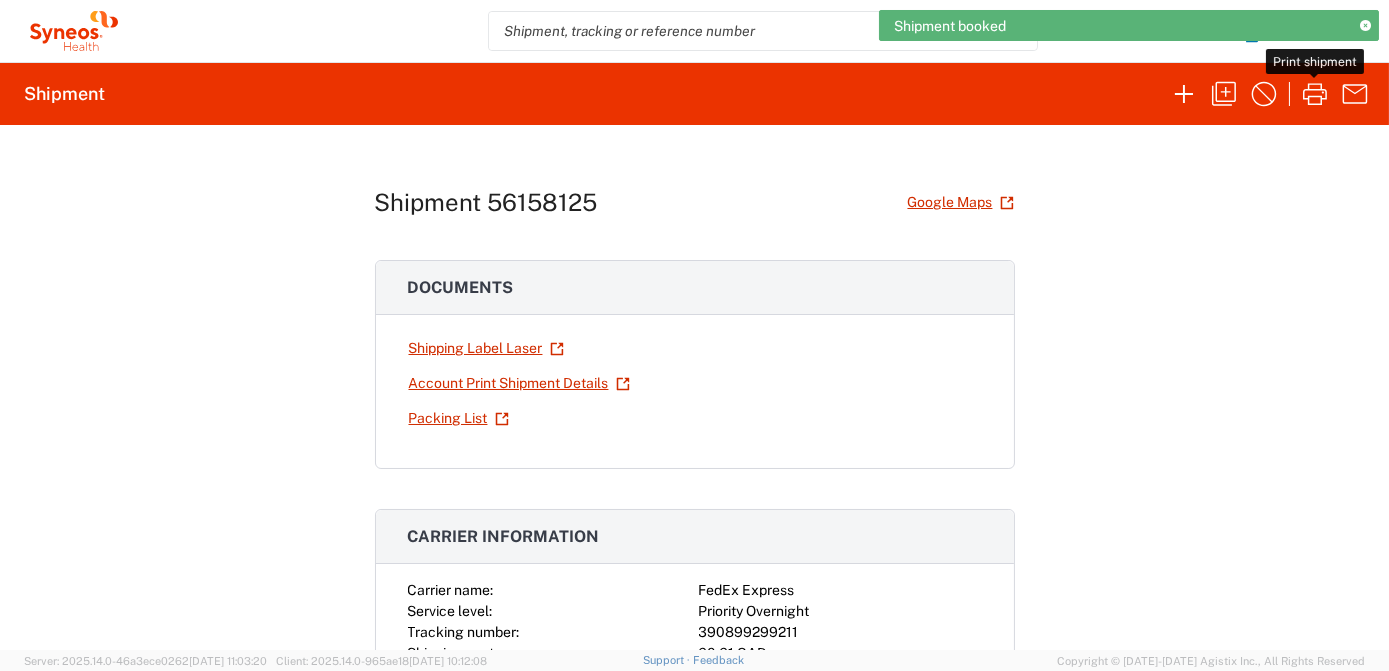 click 